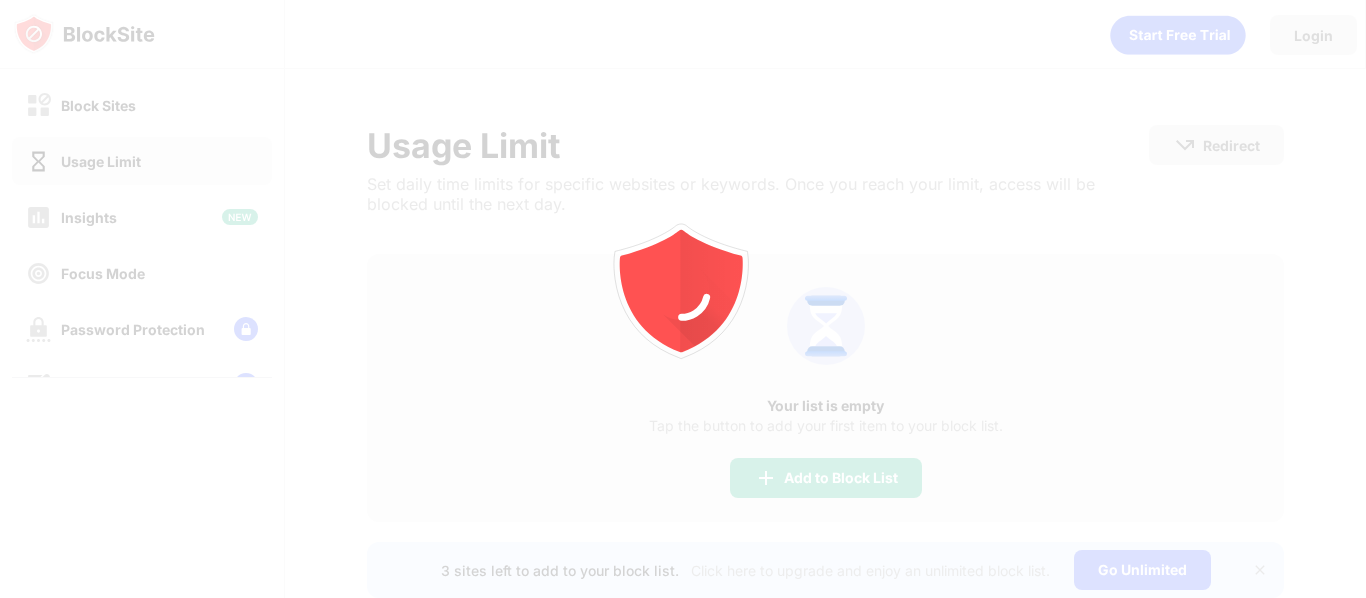 scroll, scrollTop: 0, scrollLeft: 0, axis: both 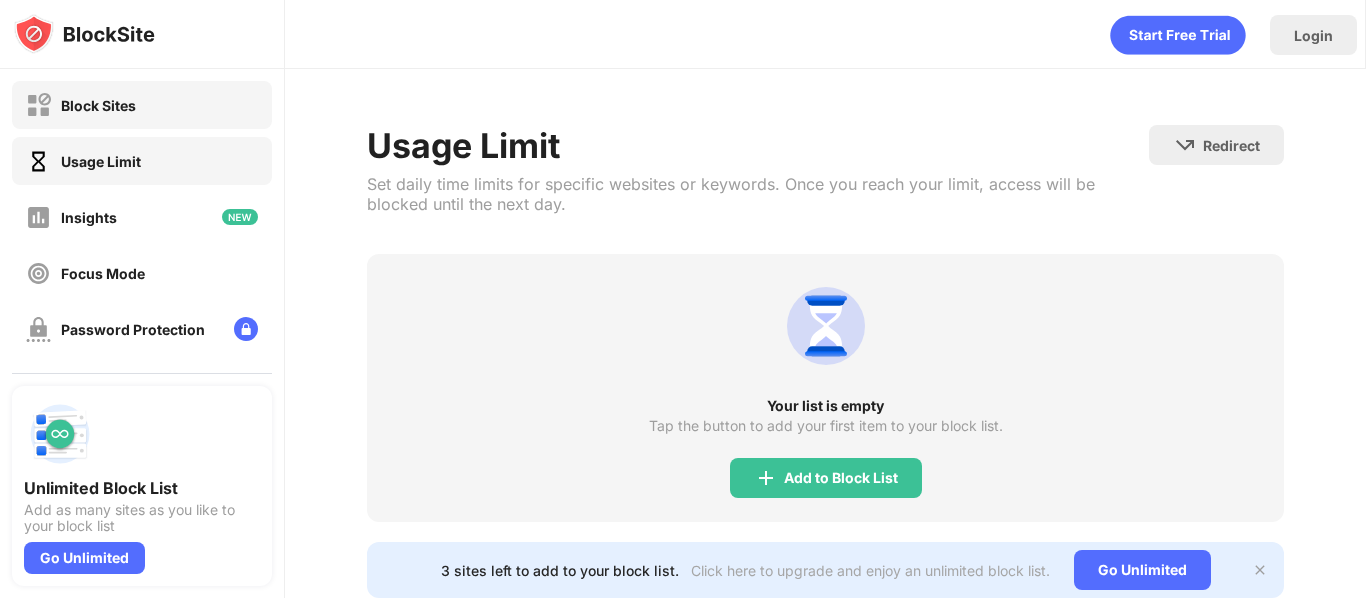 click on "Block Sites" at bounding box center [142, 105] 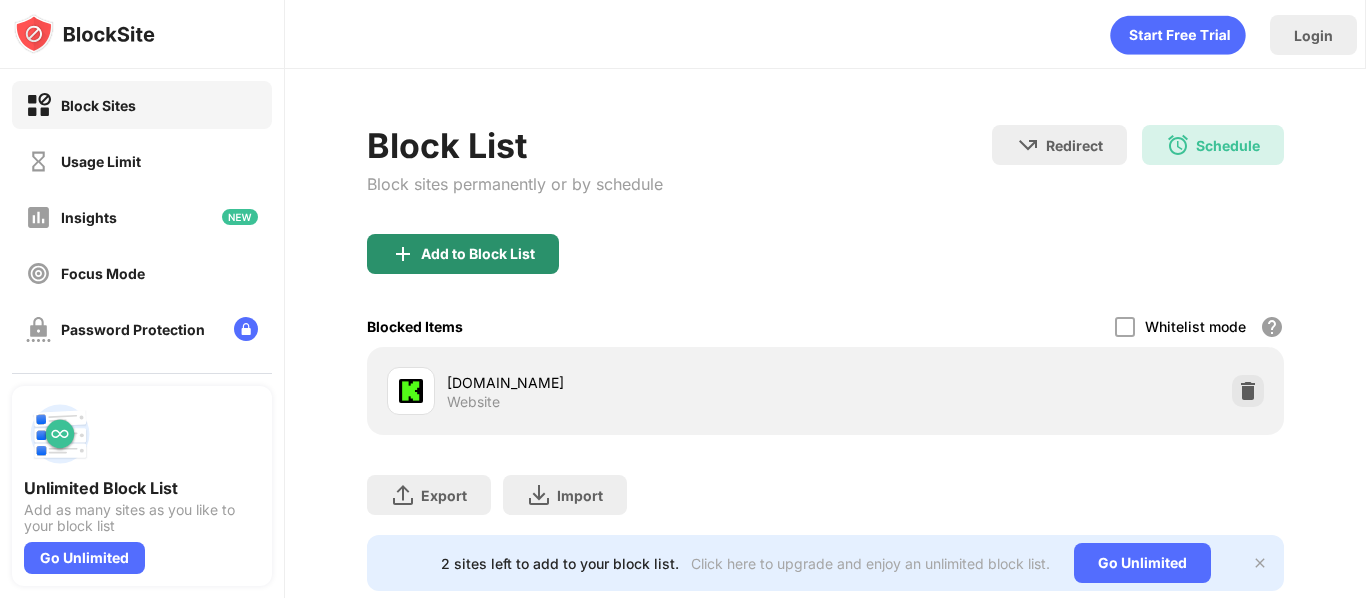 click on "Add to Block List" at bounding box center [463, 254] 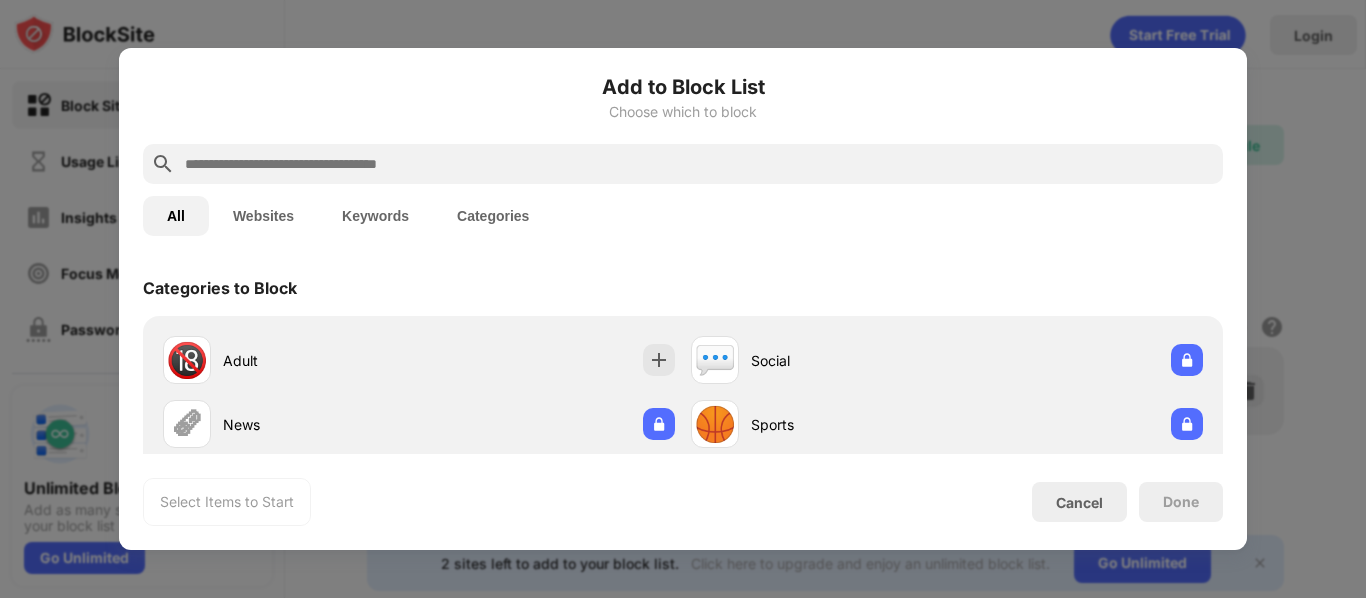 click at bounding box center [699, 164] 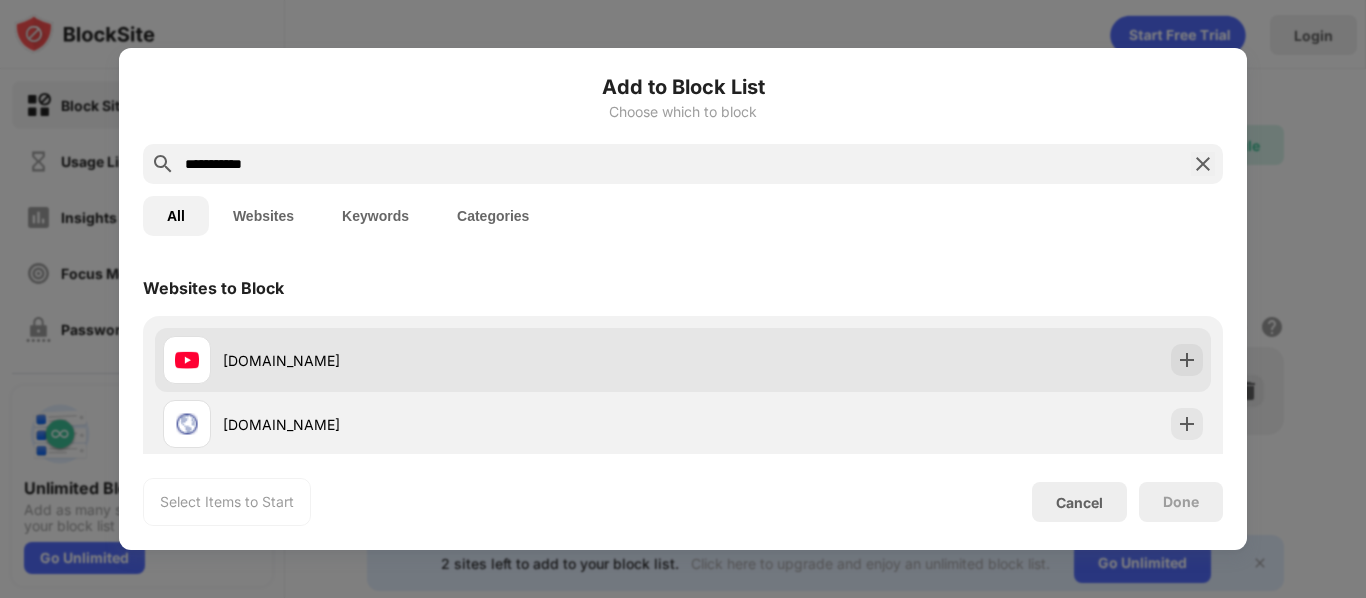 type on "**********" 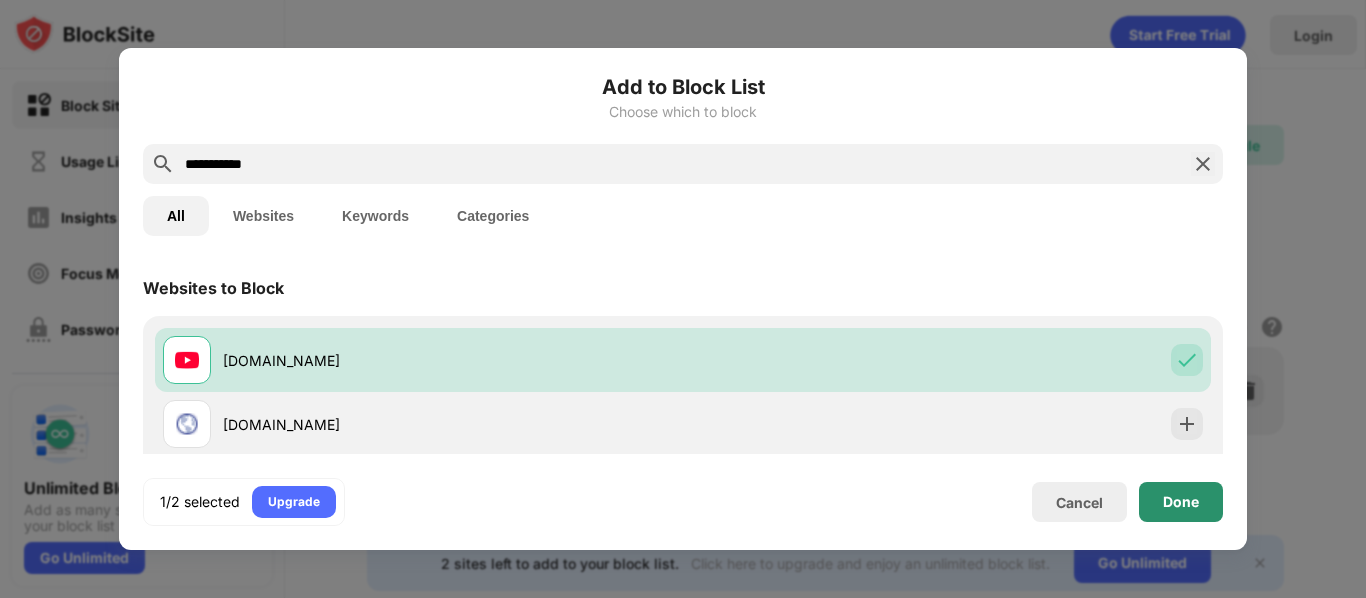 click on "Done" at bounding box center (1181, 502) 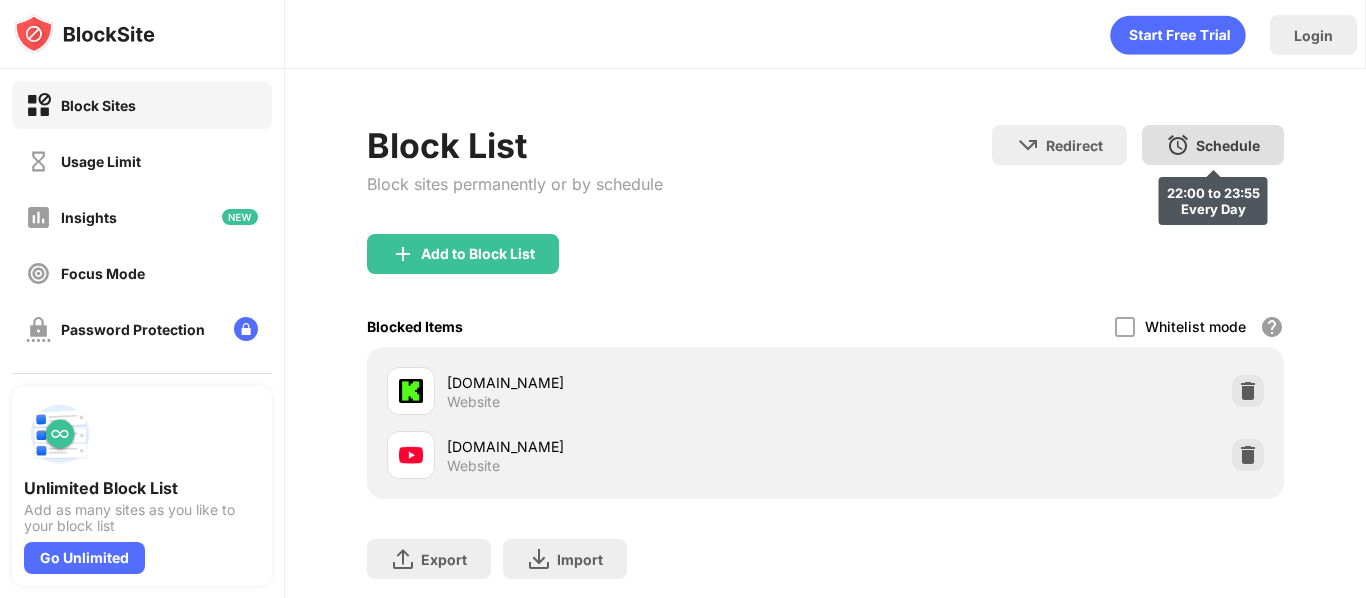 click on "Schedule 22:00 to 23:55 Every Day" at bounding box center (1213, 145) 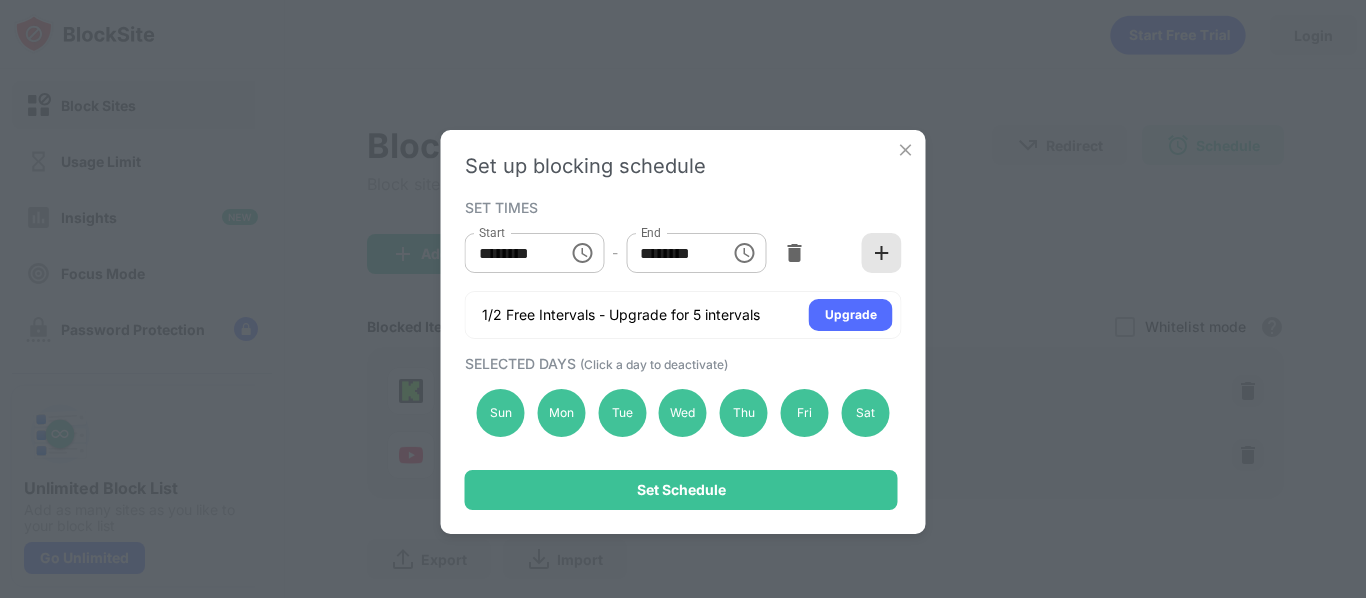 click at bounding box center (882, 253) 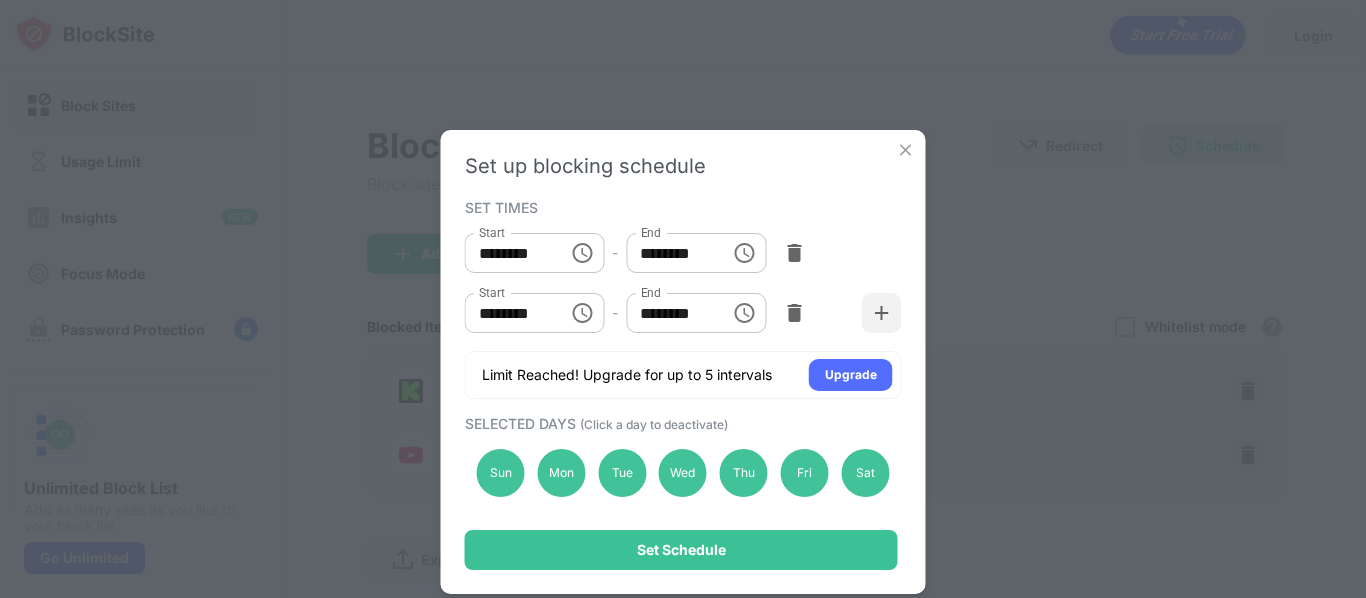click 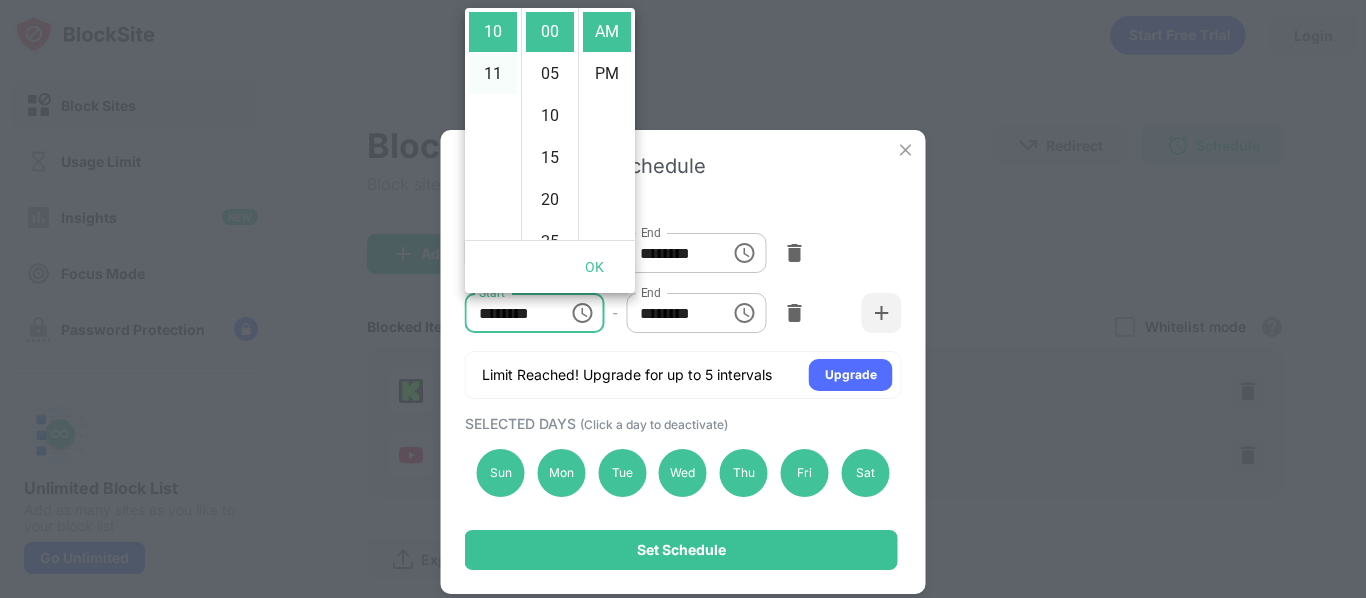 scroll, scrollTop: 0, scrollLeft: 0, axis: both 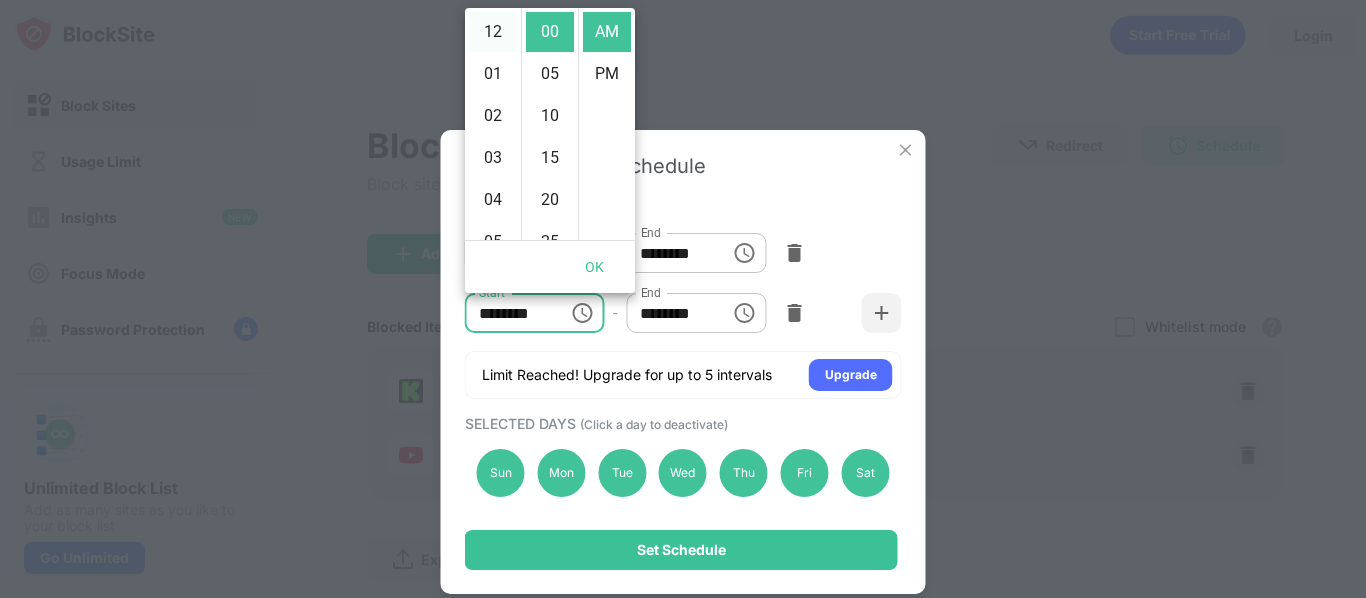 click on "12" at bounding box center [493, 32] 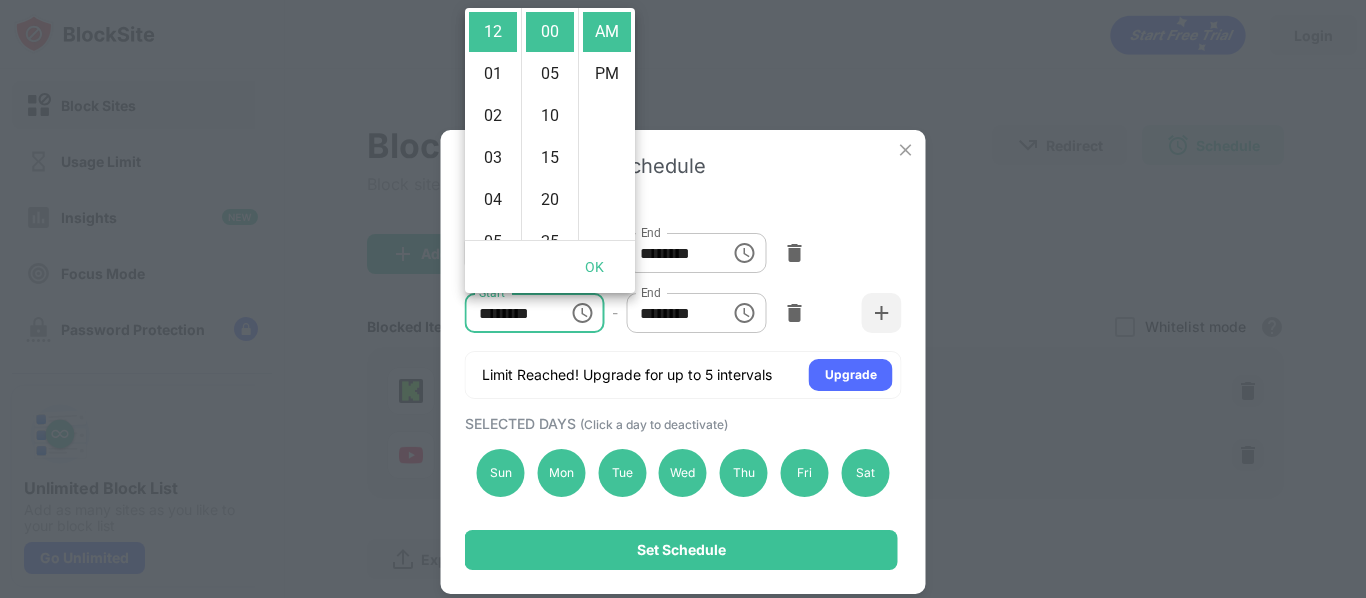 click on "********" at bounding box center (671, 313) 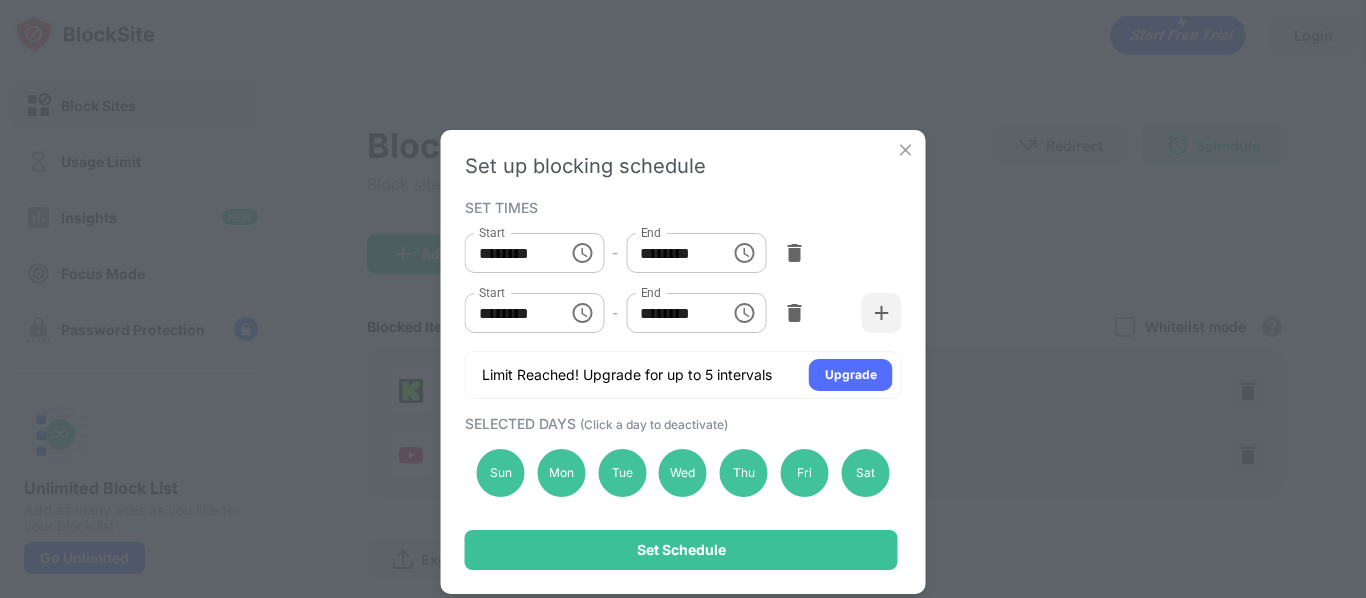 click 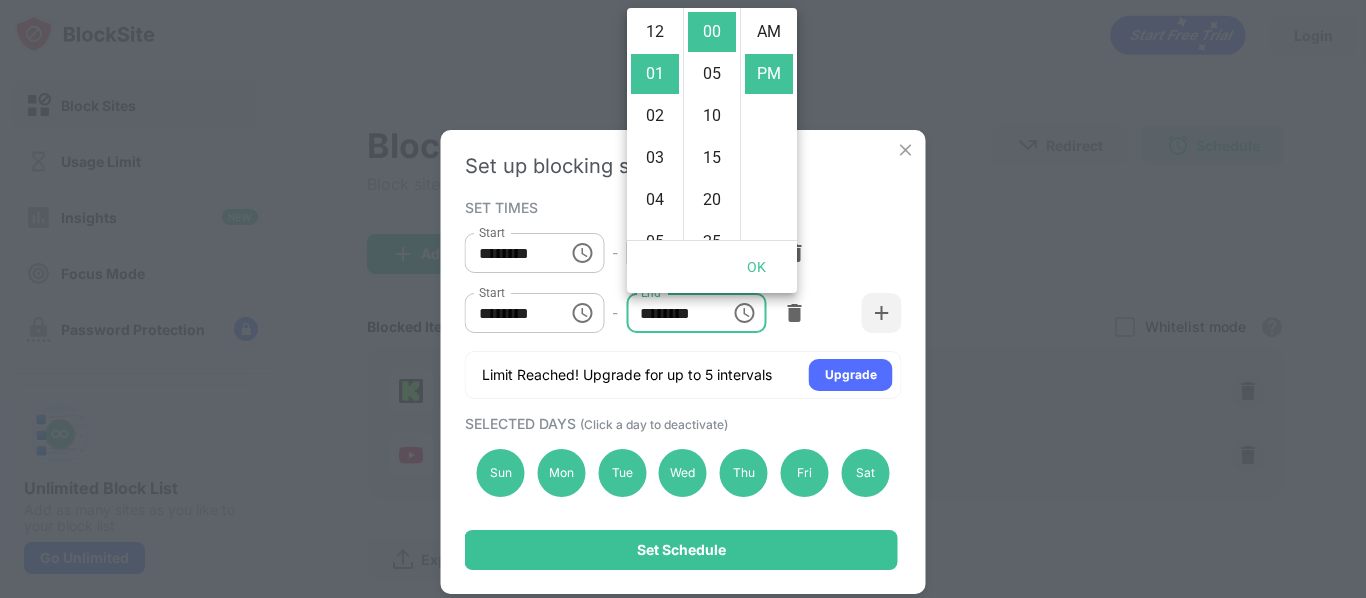 scroll, scrollTop: 42, scrollLeft: 0, axis: vertical 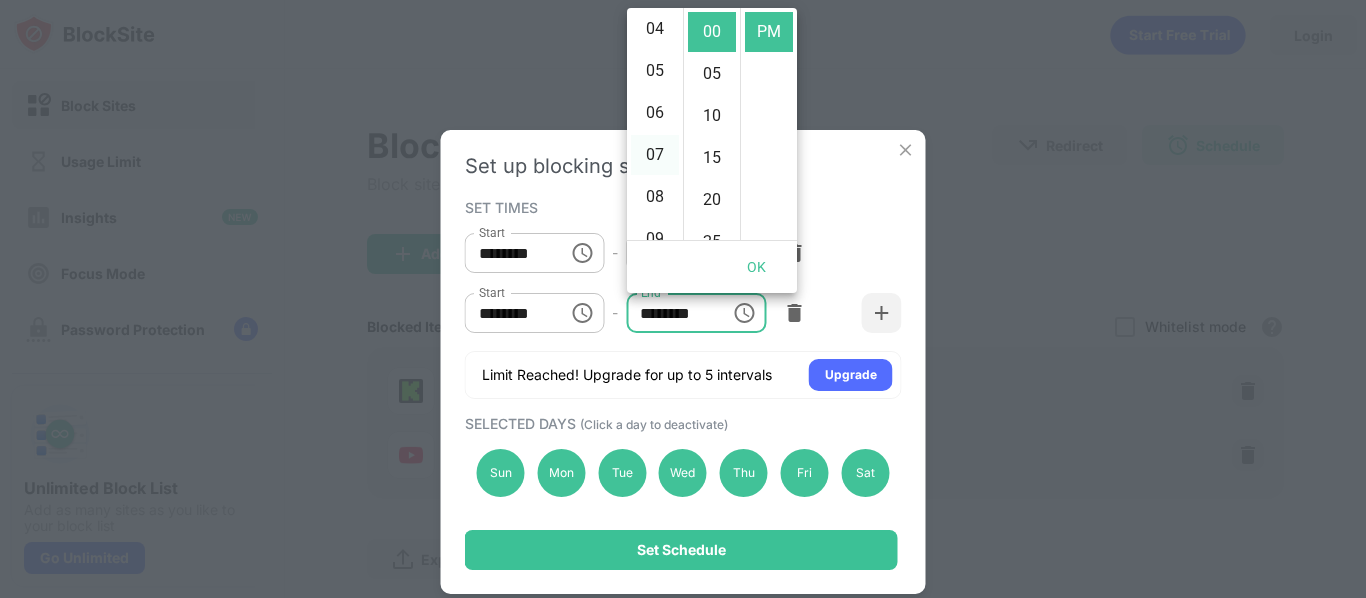 click on "07" at bounding box center (655, 155) 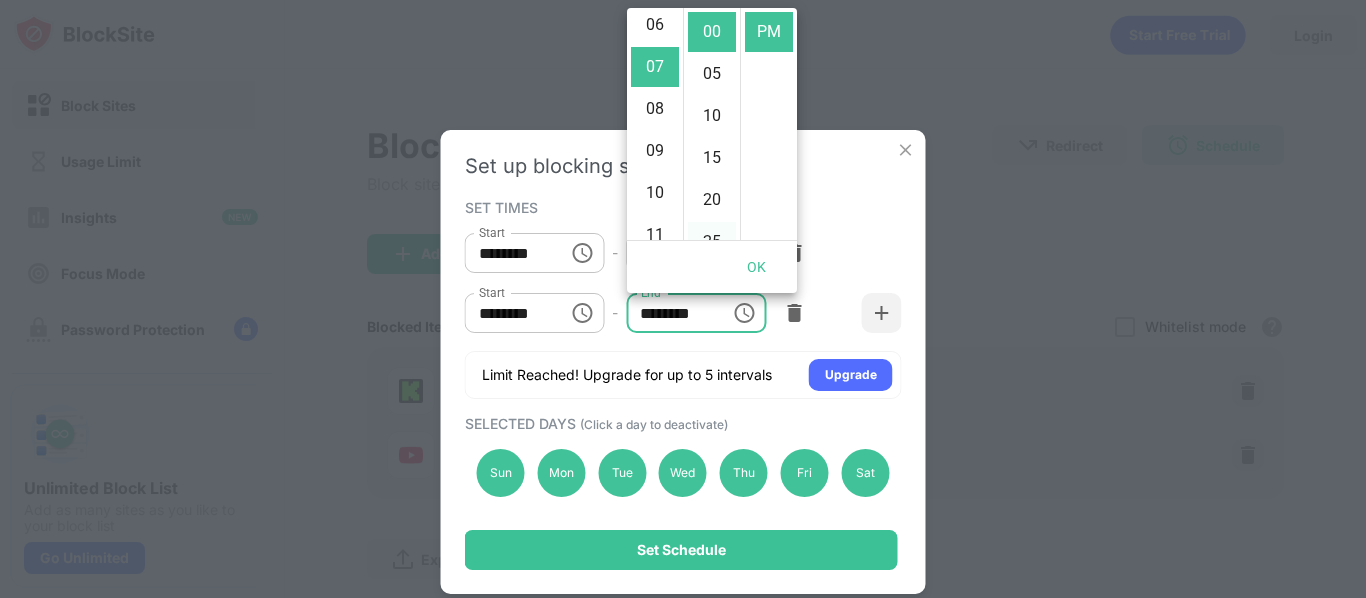 scroll, scrollTop: 294, scrollLeft: 0, axis: vertical 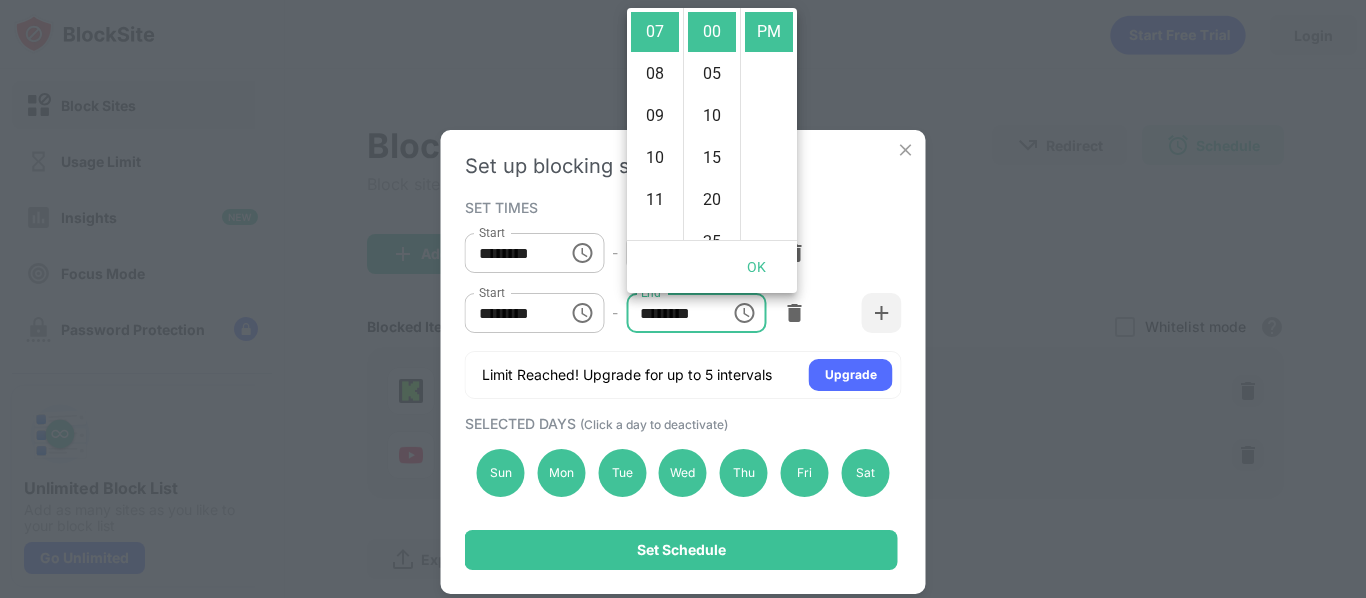 click on "OK" at bounding box center [757, 267] 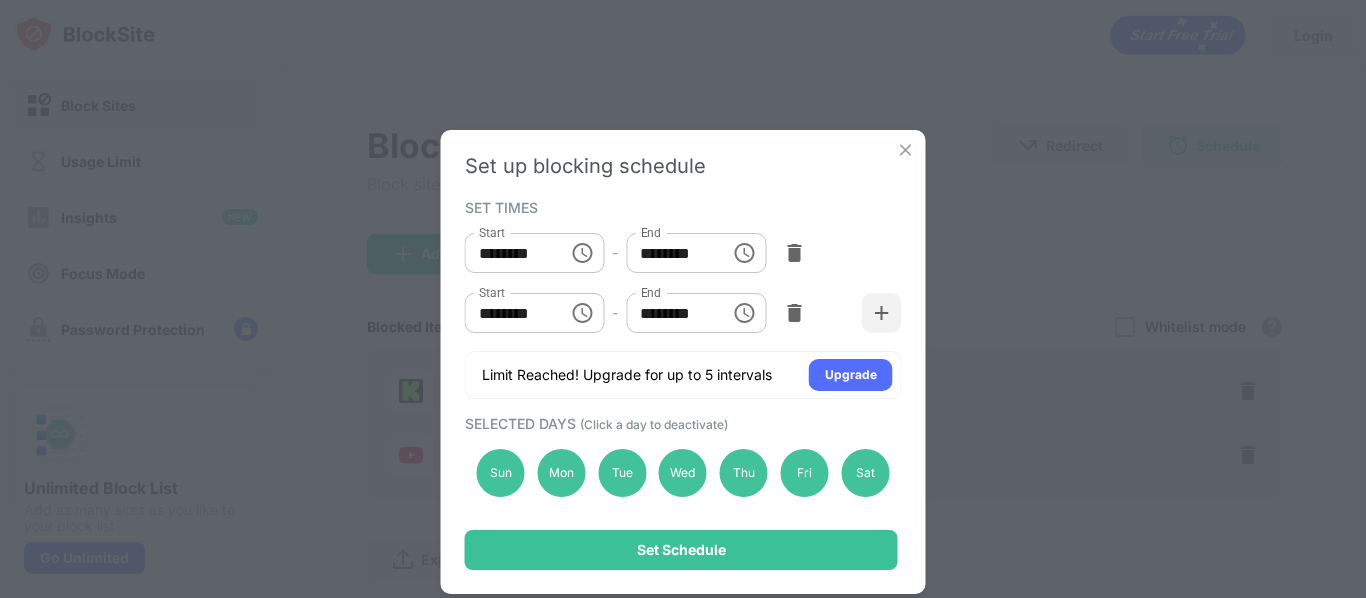 click on "********" at bounding box center [671, 313] 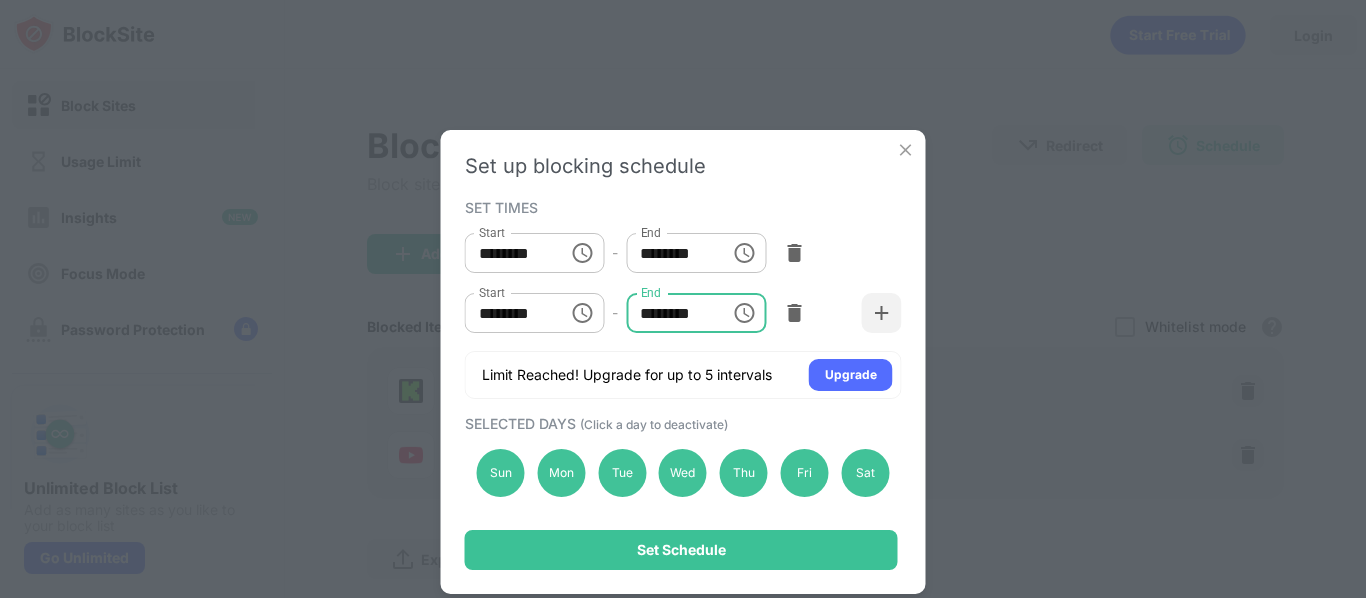 click at bounding box center (744, 313) 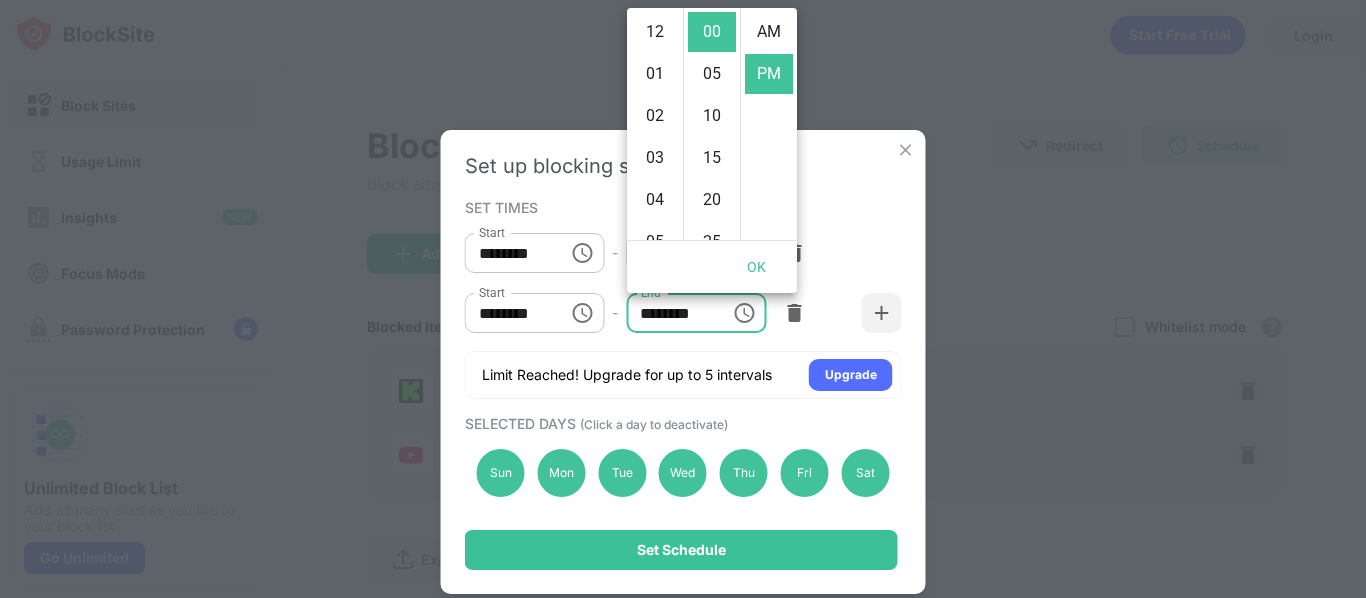 scroll, scrollTop: 294, scrollLeft: 0, axis: vertical 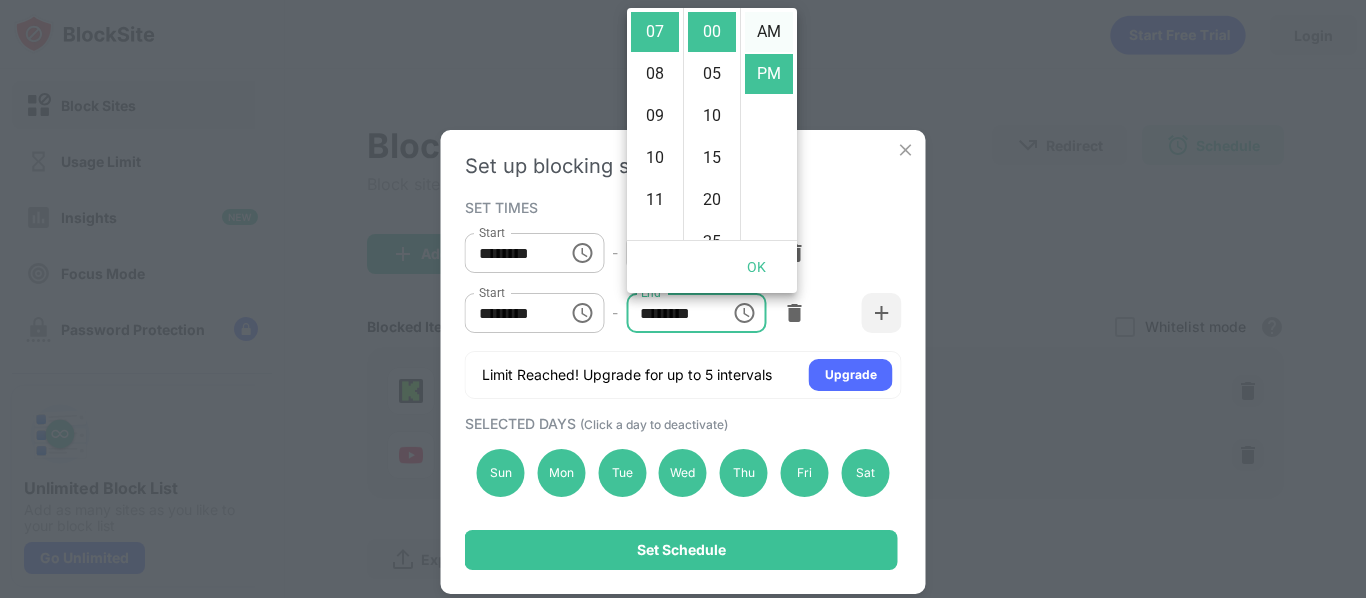 click on "AM" at bounding box center (769, 32) 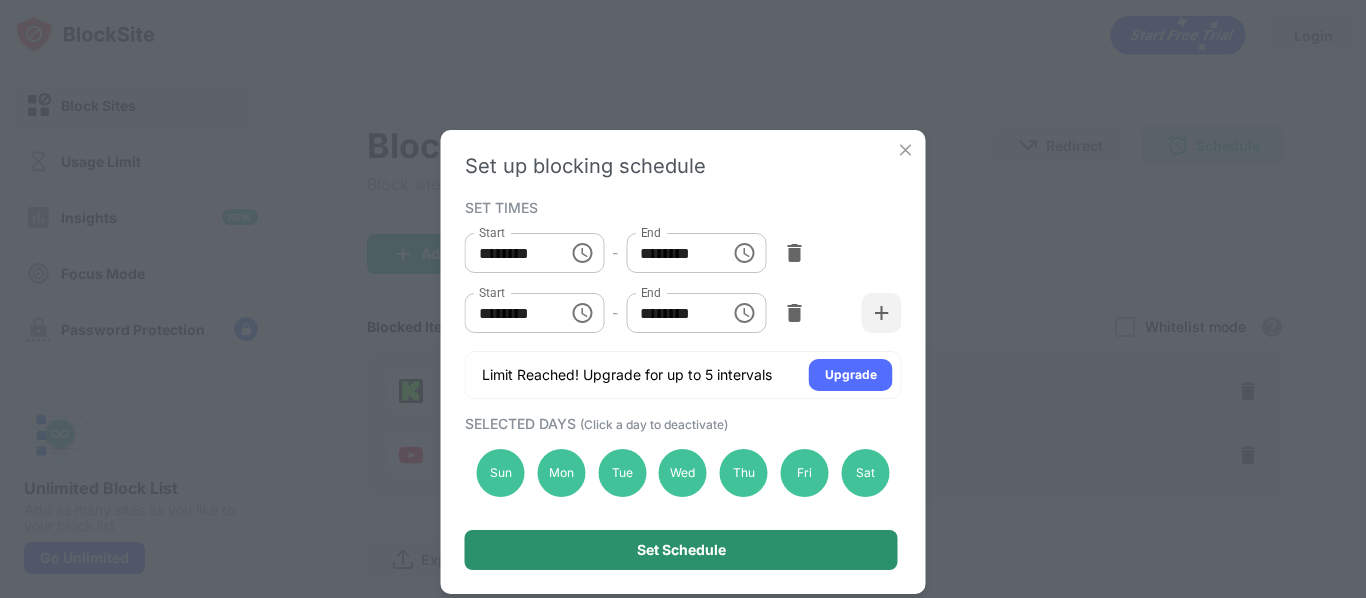 click on "Set Schedule" at bounding box center [681, 550] 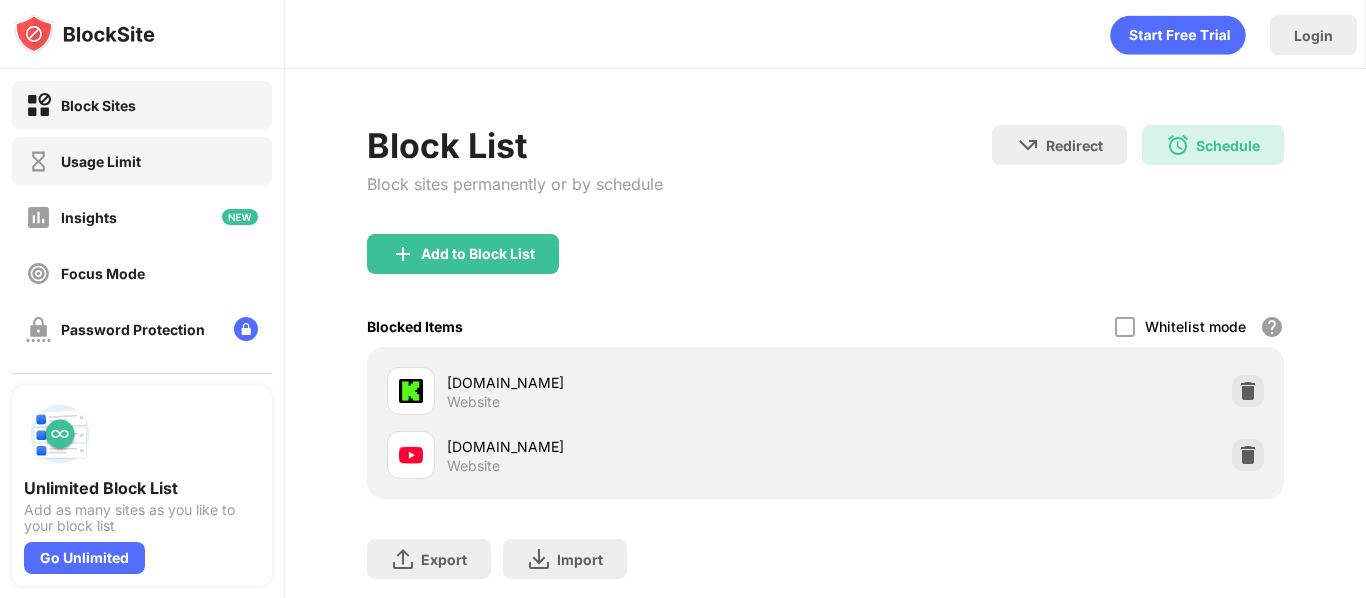 click on "Usage Limit" at bounding box center [142, 161] 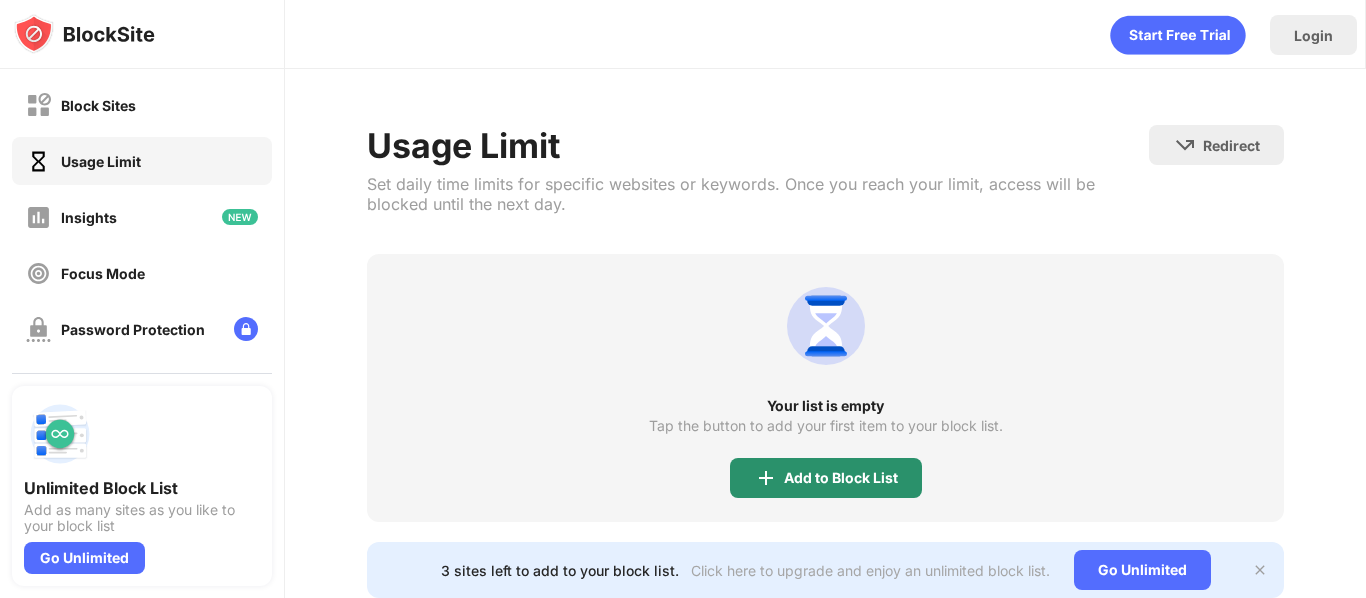 click on "Add to Block List" at bounding box center [826, 478] 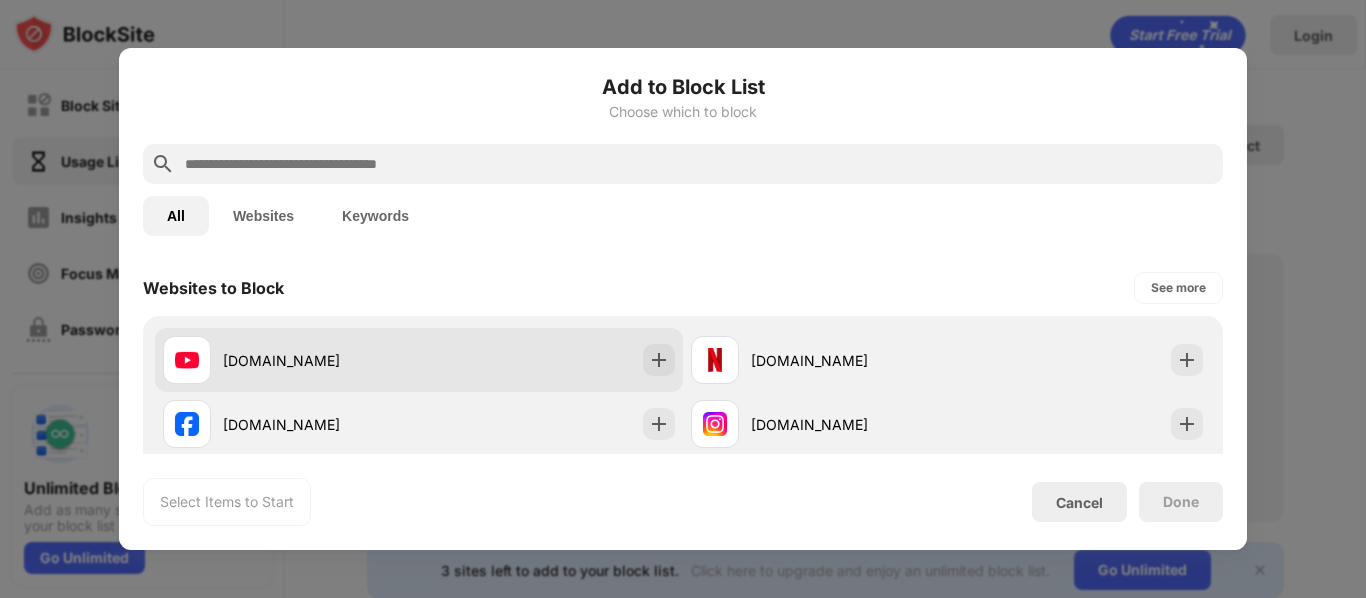 click on "[DOMAIN_NAME]" at bounding box center [291, 360] 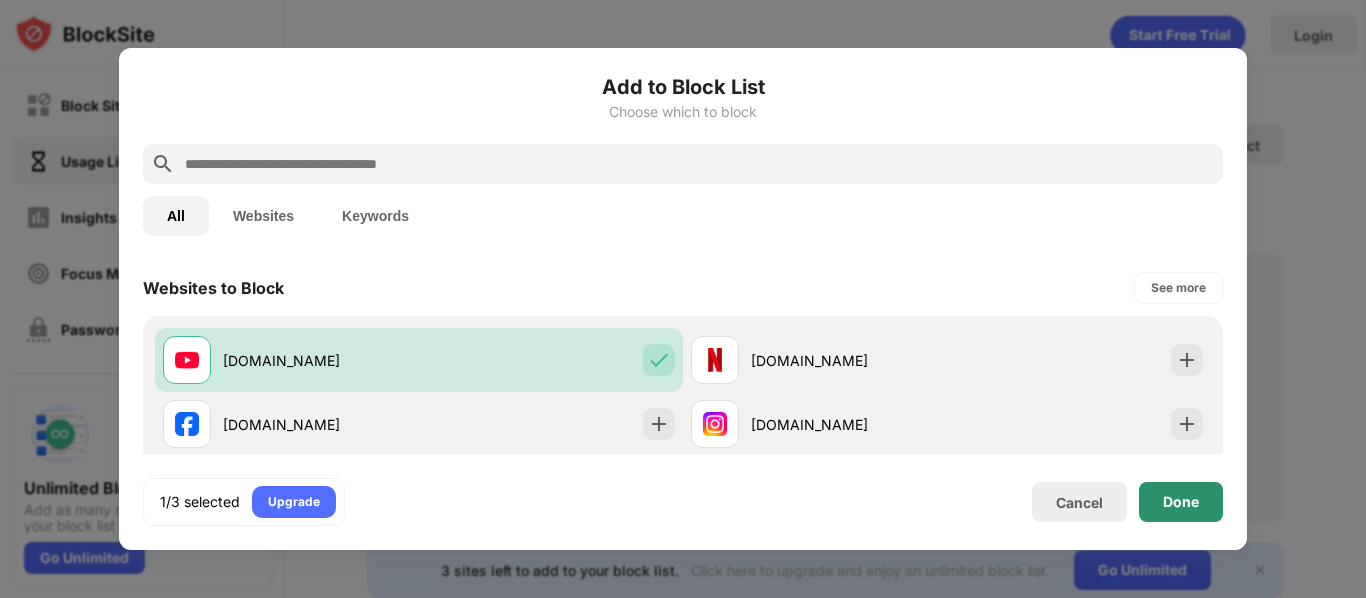 click on "Done" at bounding box center (1181, 502) 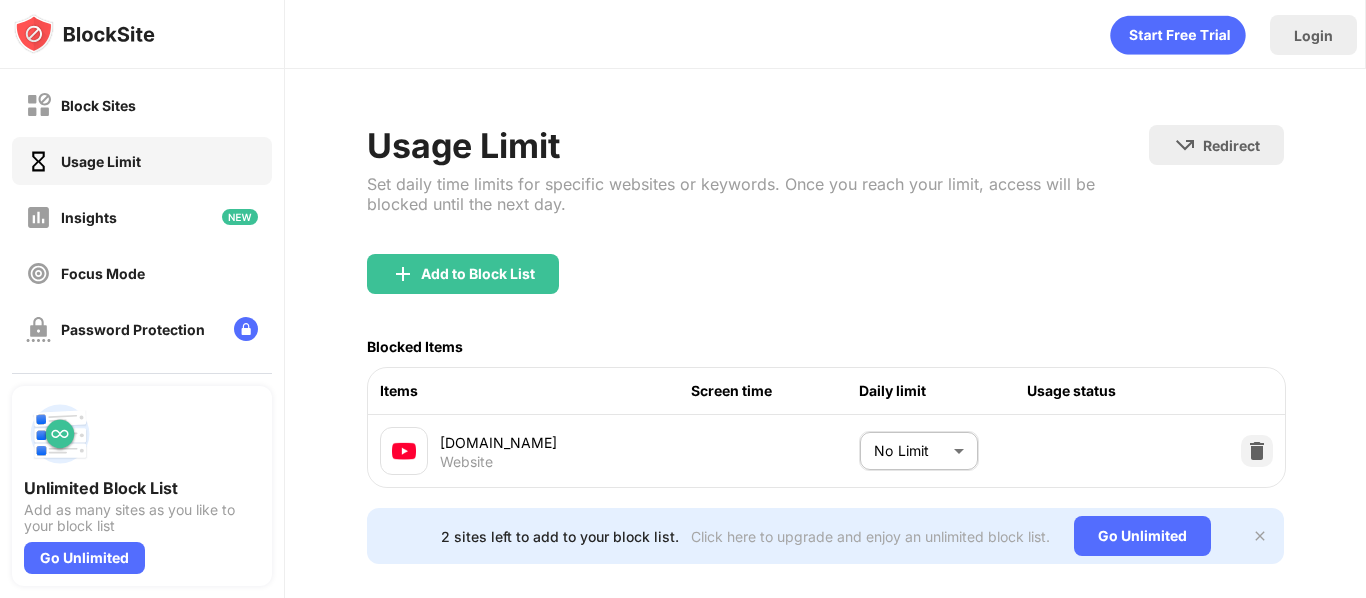 click on "Block Sites Usage Limit Insights Focus Mode Password Protection Custom Block Page Settings About Blocking Sync with other devices Disabled Unlimited Block List Add as many sites as you like to your block list Go Unlimited Login Usage Limit Set daily time limits for specific websites or keywords. Once you reach your limit, access will be blocked until the next day. Redirect Choose a site to be redirected to when blocking is active Add to Block List Blocked Items Items Screen time Daily limit Usage status [DOMAIN_NAME] Website No Limit ******** ​ 2 sites left to add to your block list. Click here to upgrade and enjoy an unlimited block list. Go Unlimited" at bounding box center [683, 299] 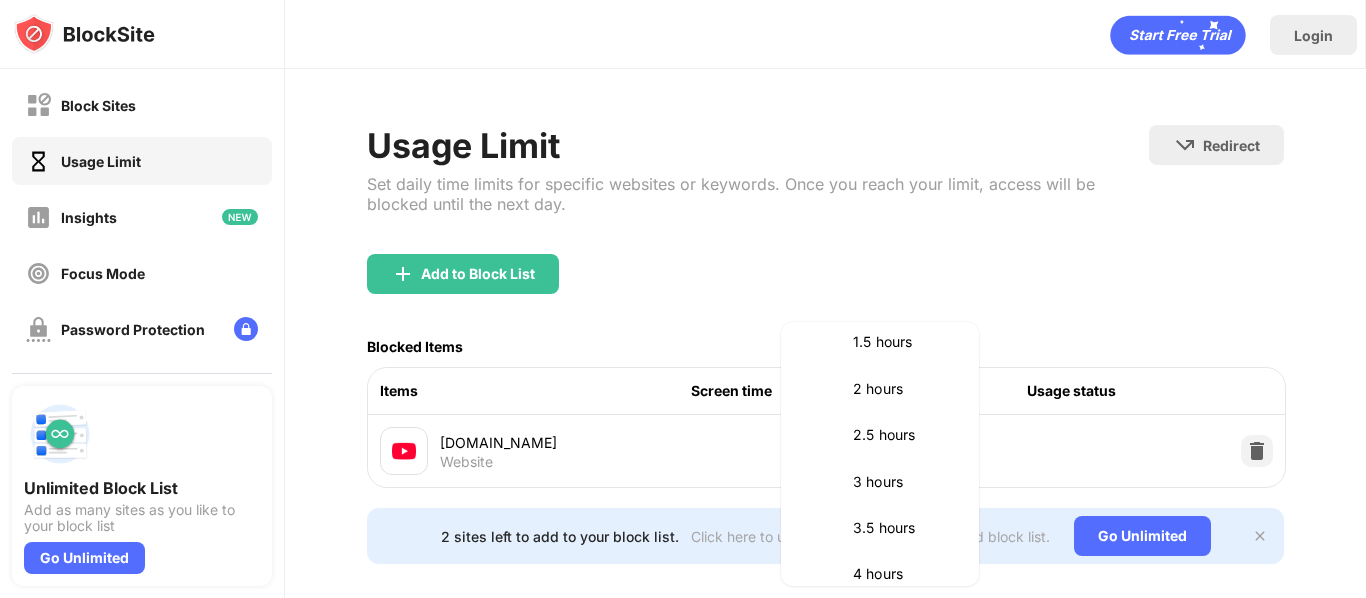 scroll, scrollTop: 627, scrollLeft: 0, axis: vertical 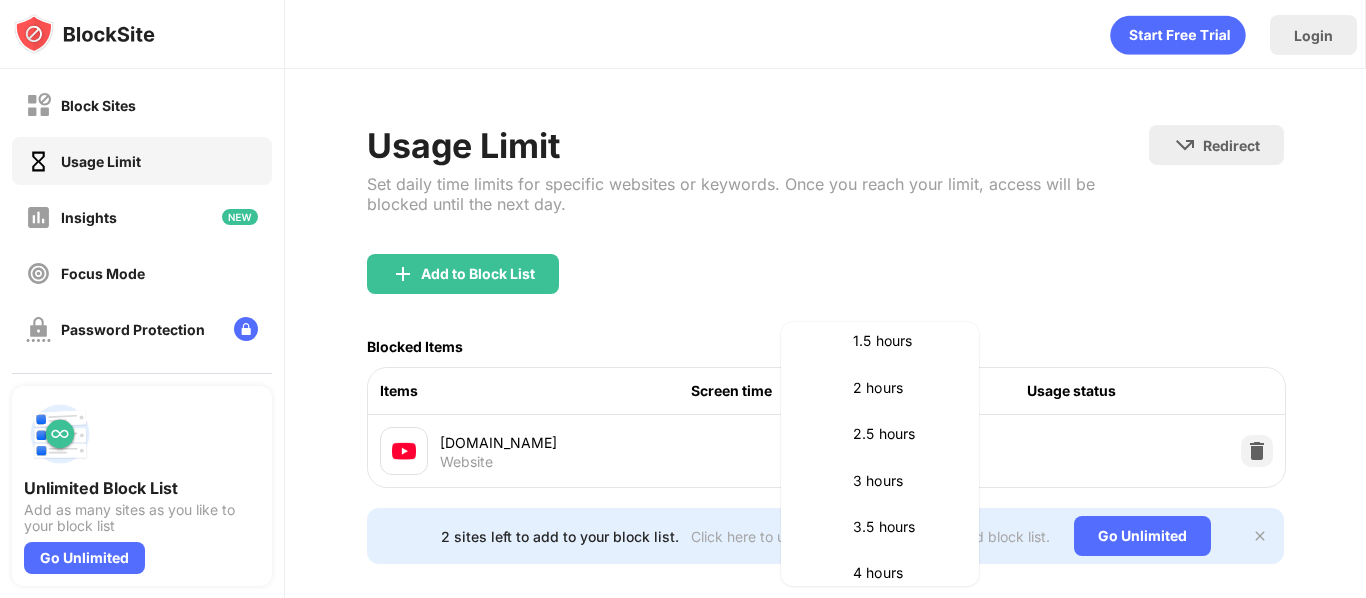 click on "2 hours" at bounding box center [904, 388] 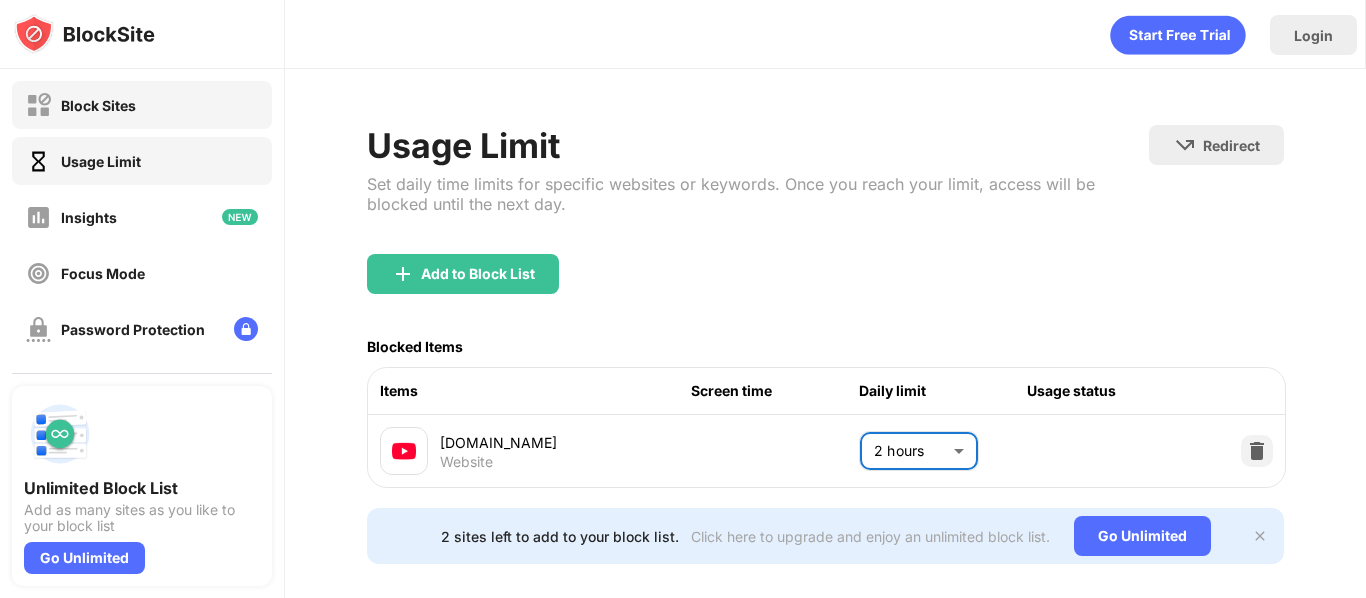 click on "Block Sites" at bounding box center (142, 105) 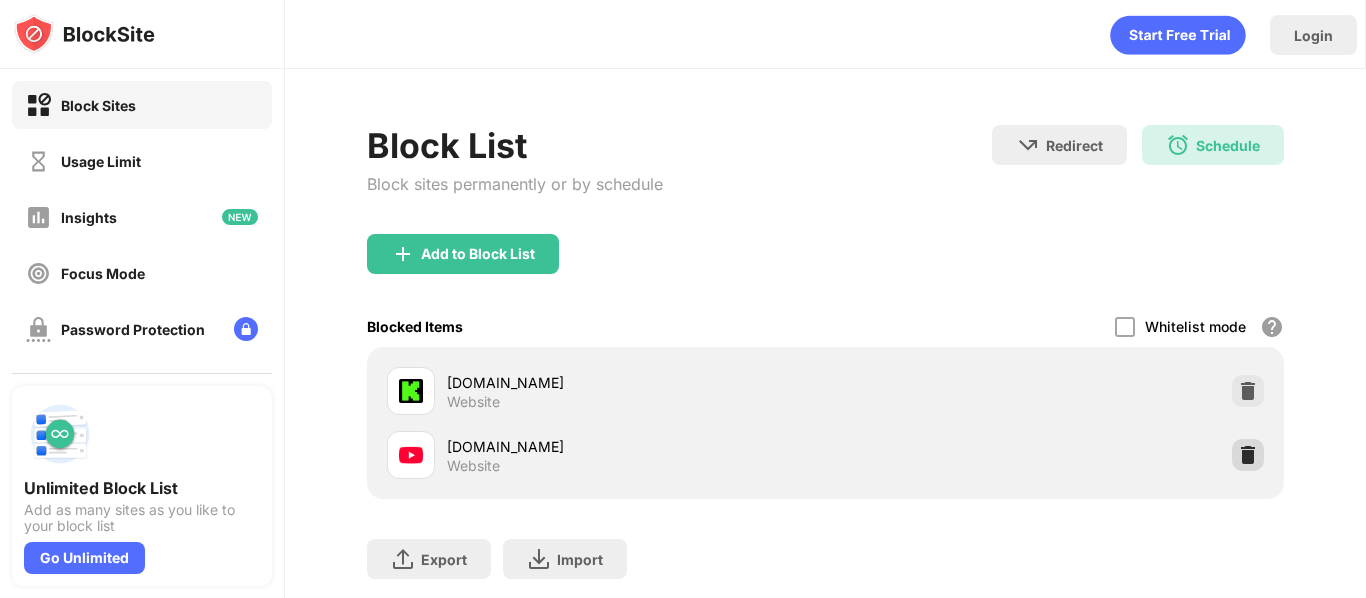click at bounding box center [1248, 455] 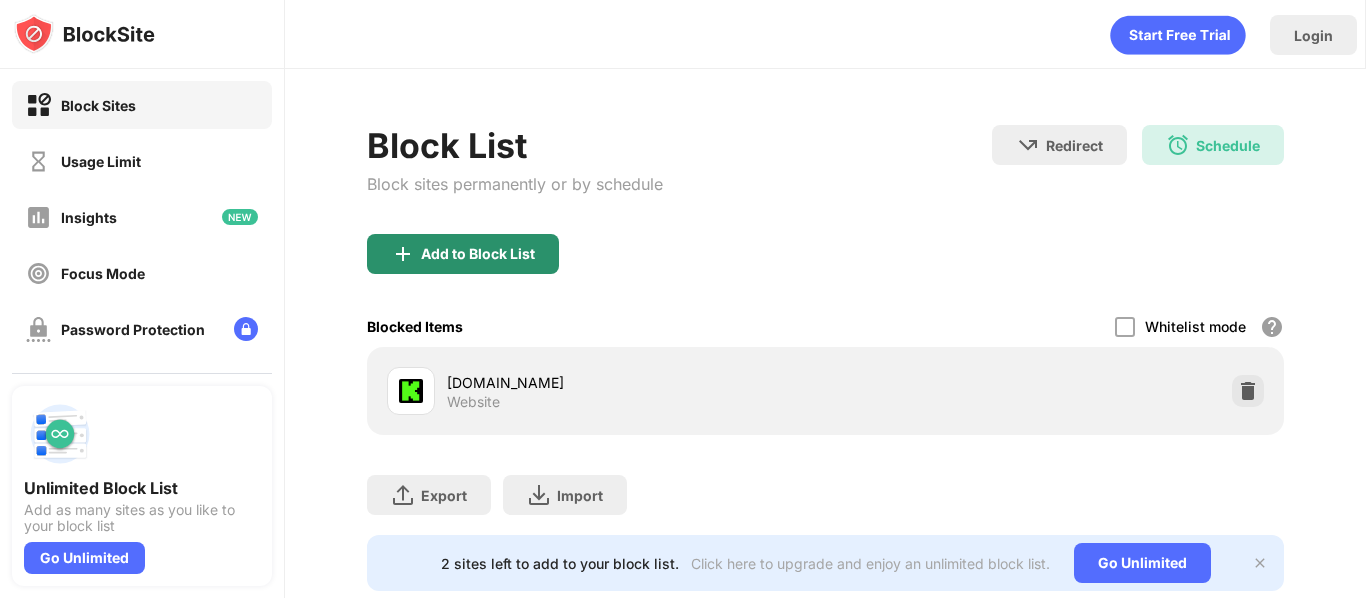 click on "Add to Block List" at bounding box center (463, 254) 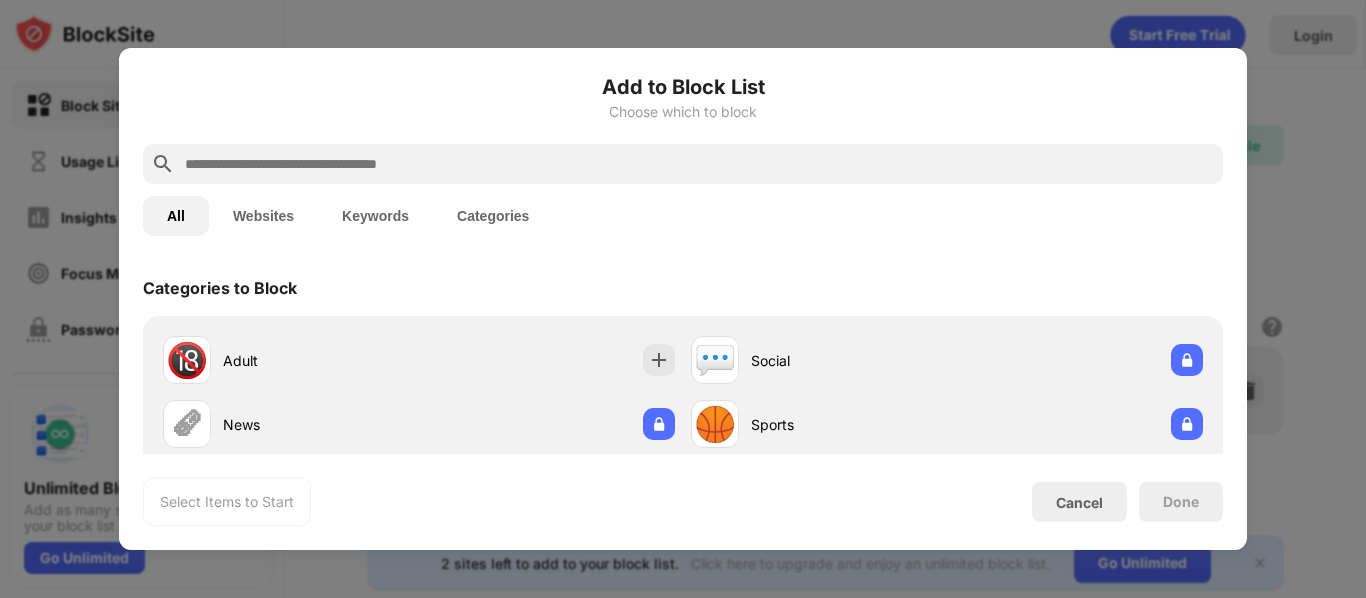 click at bounding box center [699, 164] 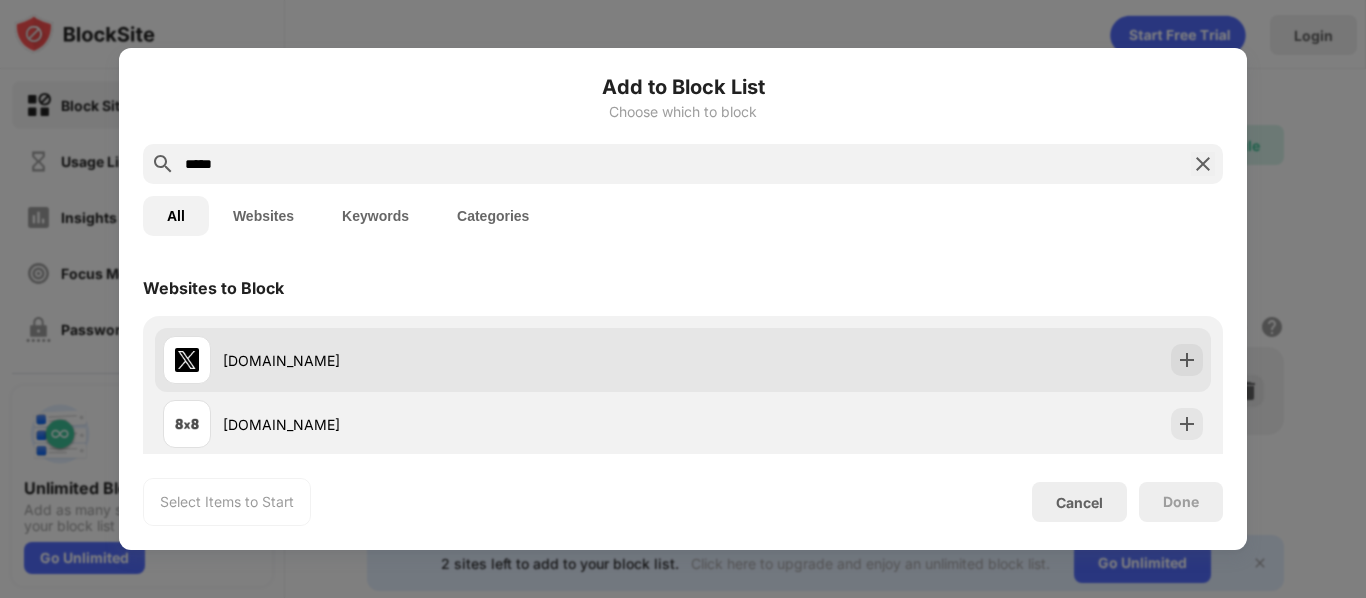 type on "*****" 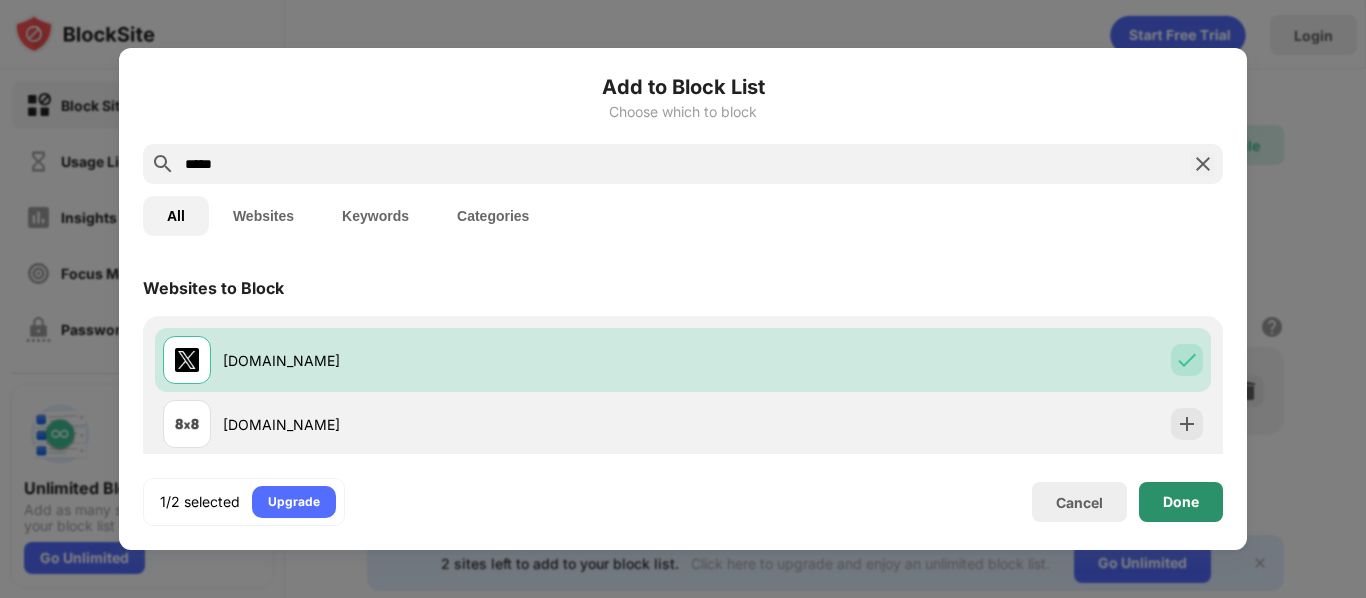 click on "Done" at bounding box center (1181, 502) 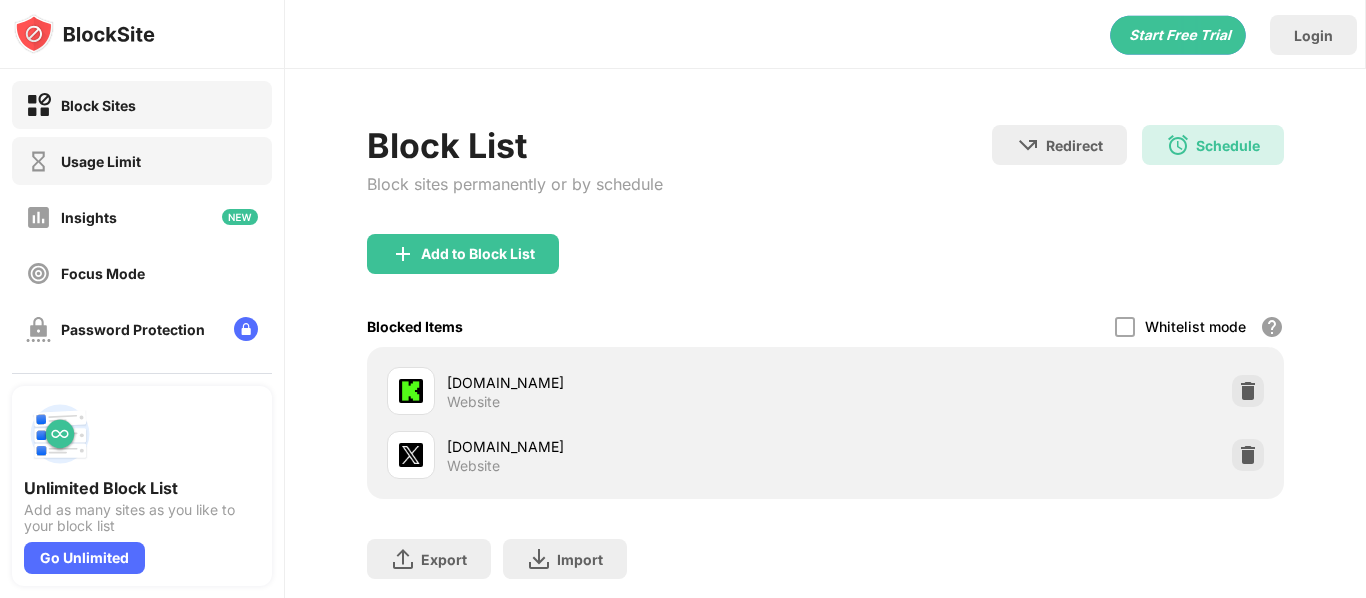 click on "Usage Limit" at bounding box center (142, 161) 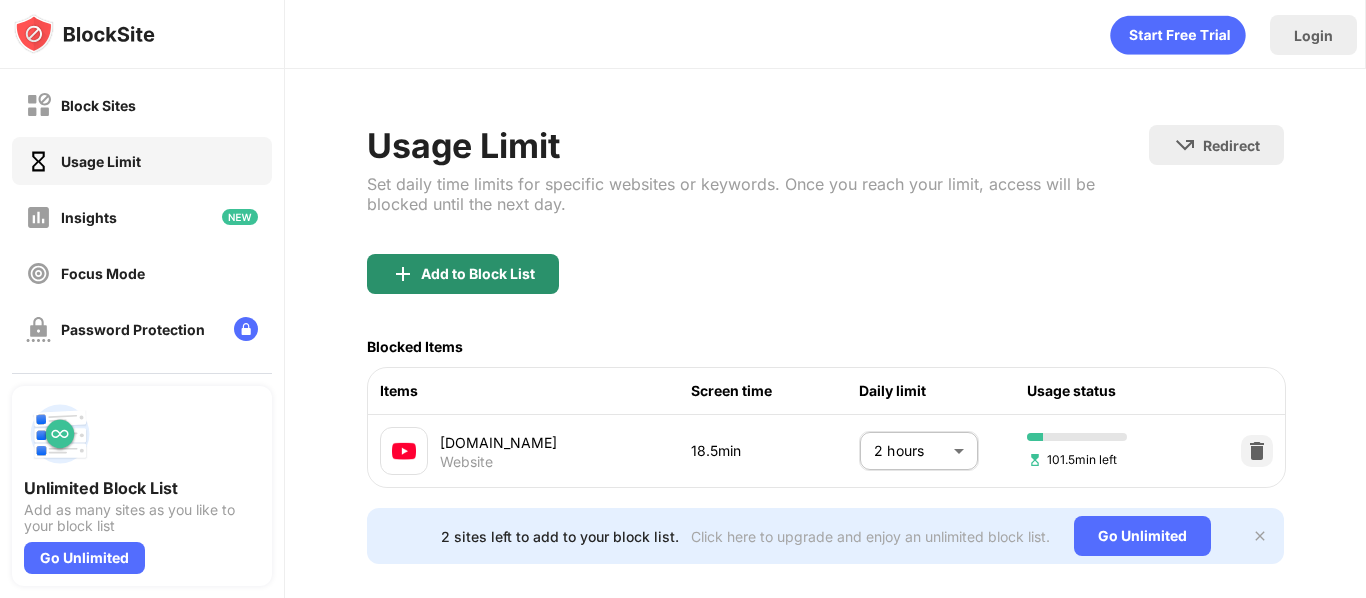 click on "Add to Block List" at bounding box center (478, 274) 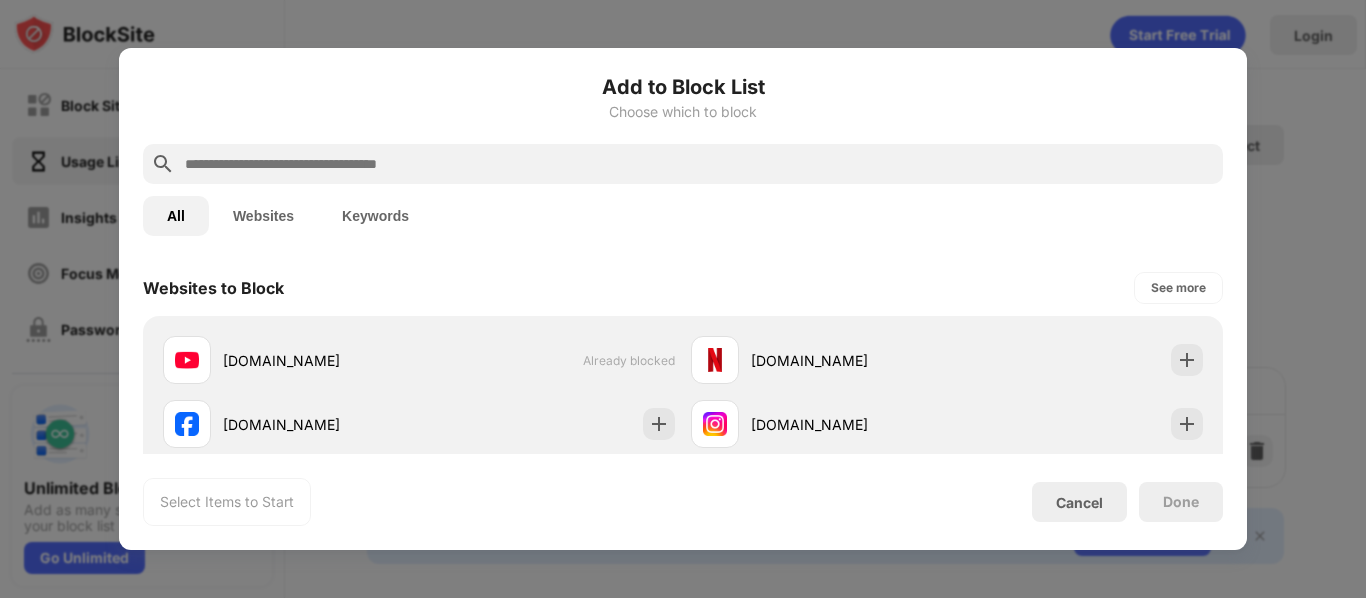 click at bounding box center [699, 164] 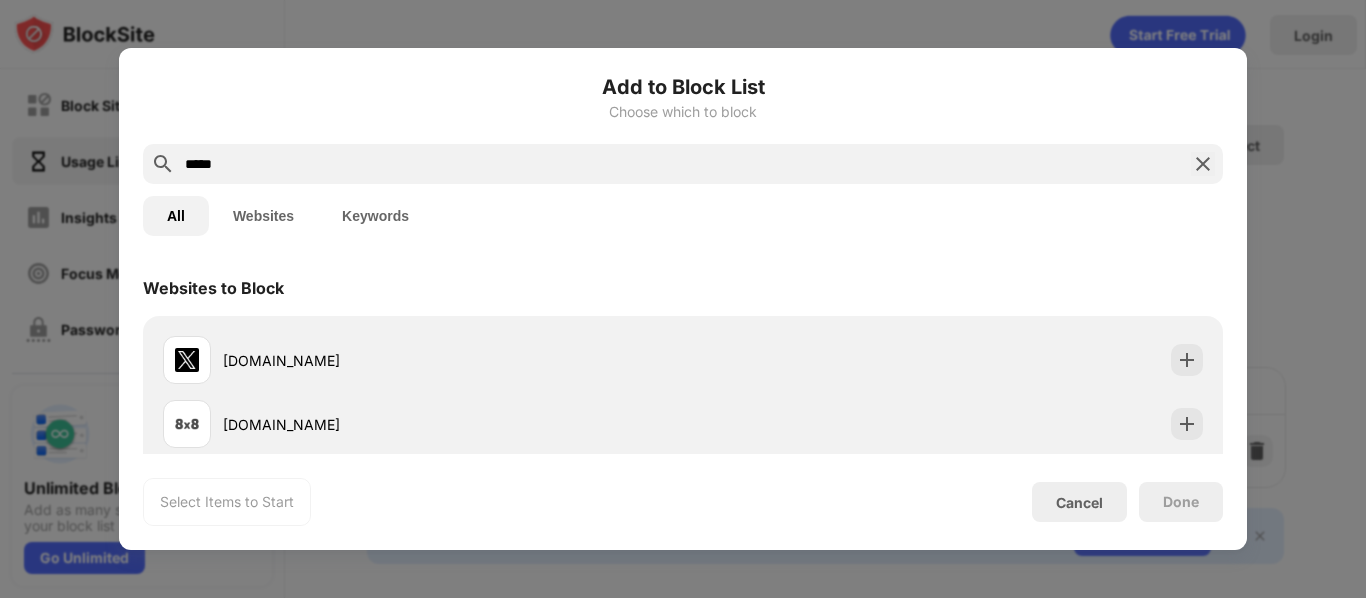 type on "*****" 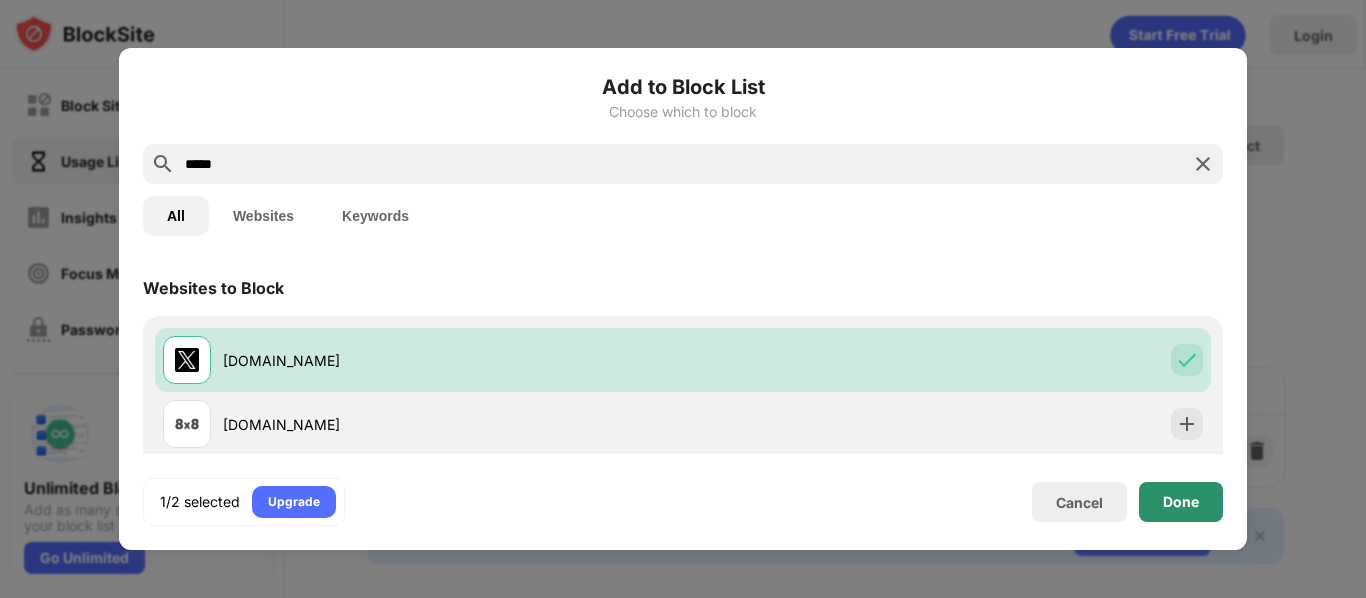 click on "Done" at bounding box center [1181, 502] 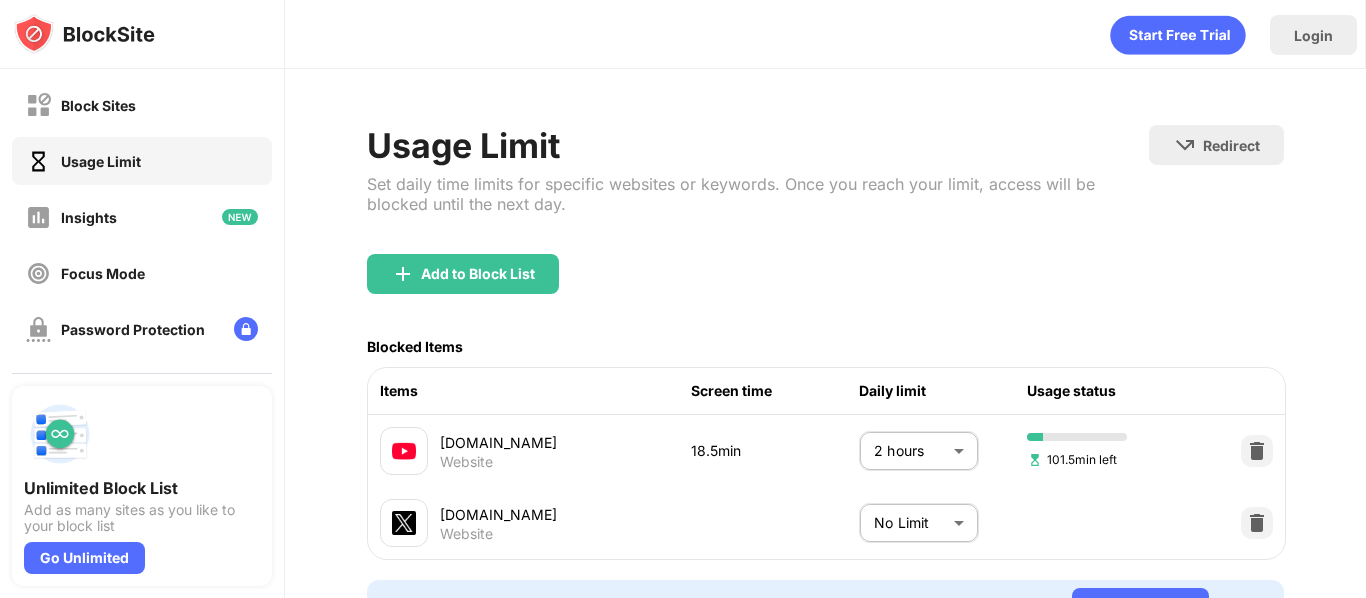 click on "Block Sites Usage Limit Insights Focus Mode Password Protection Custom Block Page Settings About Blocking Sync with other devices Disabled Unlimited Block List Add as many sites as you like to your block list Go Unlimited Login Usage Limit Set daily time limits for specific websites or keywords. Once you reach your limit, access will be blocked until the next day. Redirect Choose a site to be redirected to when blocking is active Add to Block List Blocked Items Items Screen time Daily limit Usage status [DOMAIN_NAME] Website 18.5min 2 hours *** ​ 101.5min left [DOMAIN_NAME] Website No Limit ******** ​ 1 sites left to add to your block list. Click here to upgrade and enjoy an unlimited block list. Go Unlimited" at bounding box center (683, 299) 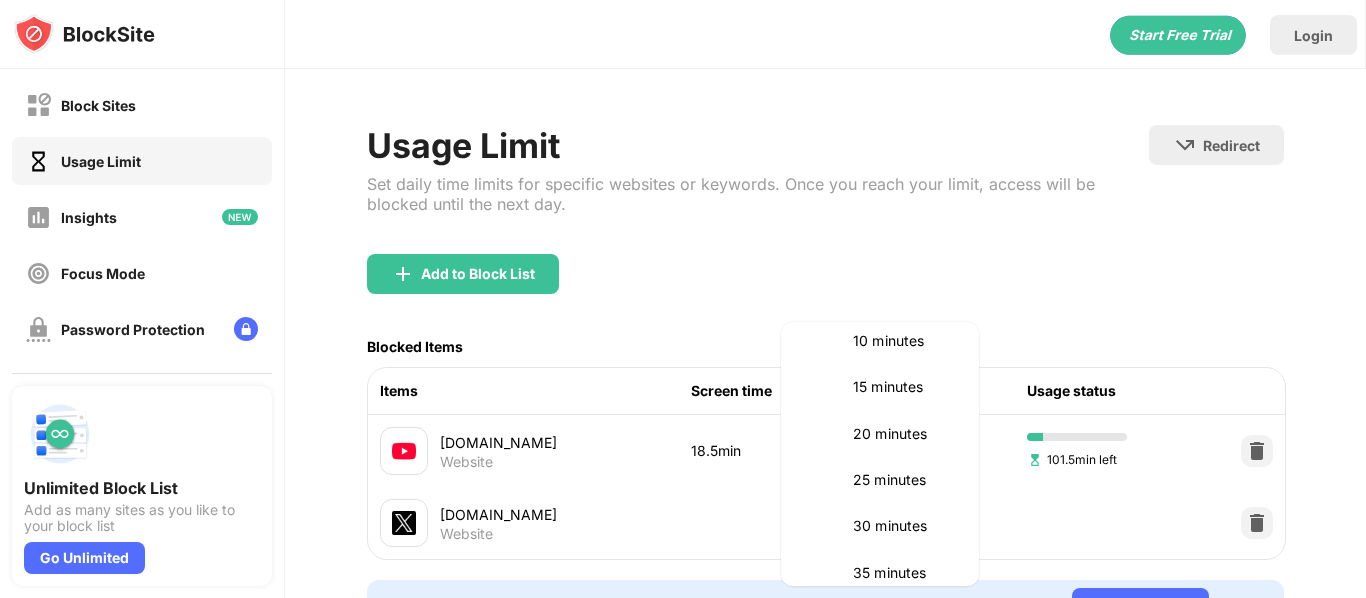 scroll, scrollTop: 119, scrollLeft: 0, axis: vertical 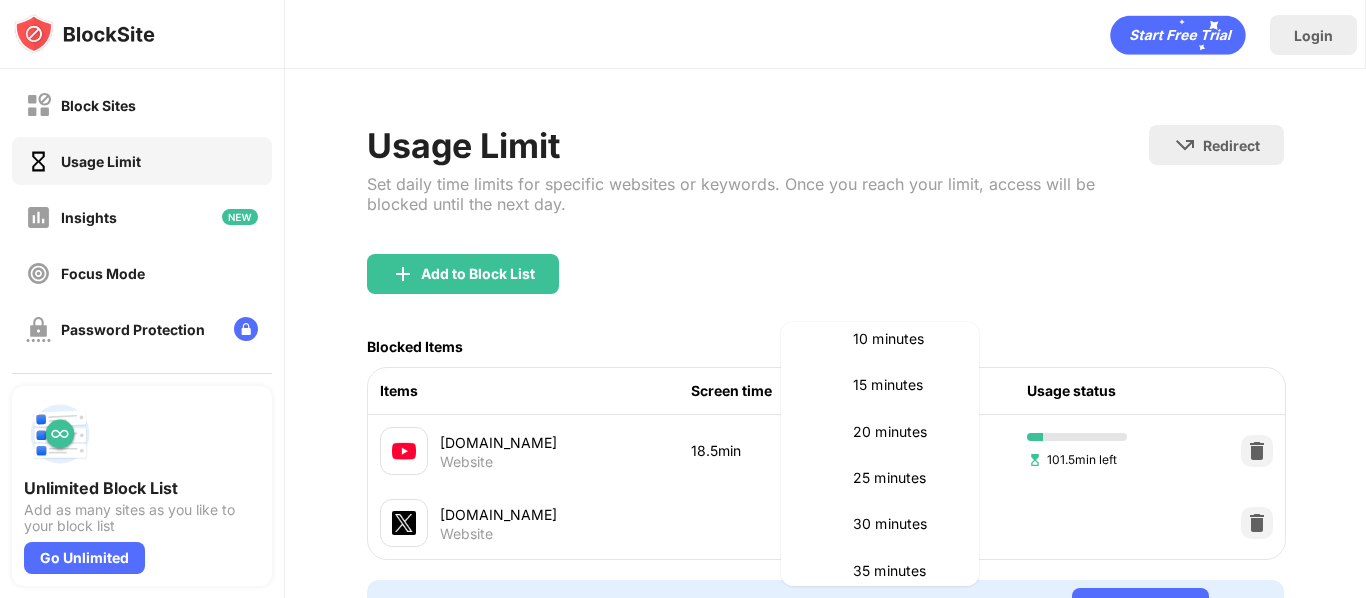 click on "30 minutes" at bounding box center [904, 524] 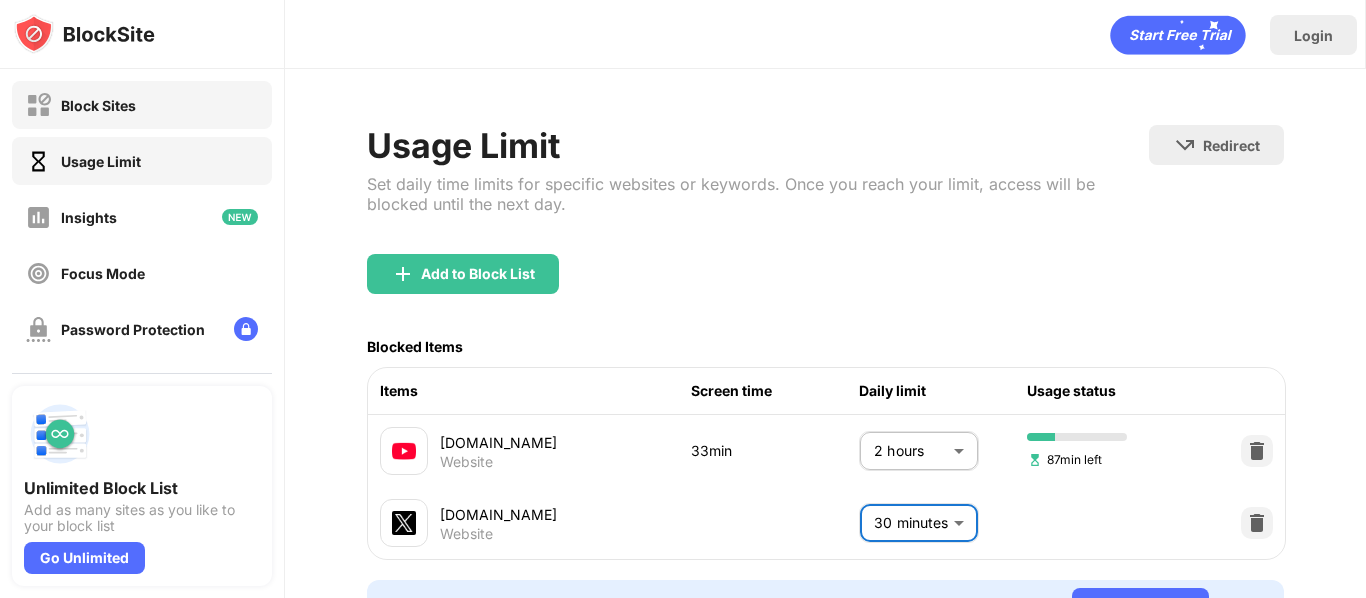 click on "Block Sites" at bounding box center [142, 105] 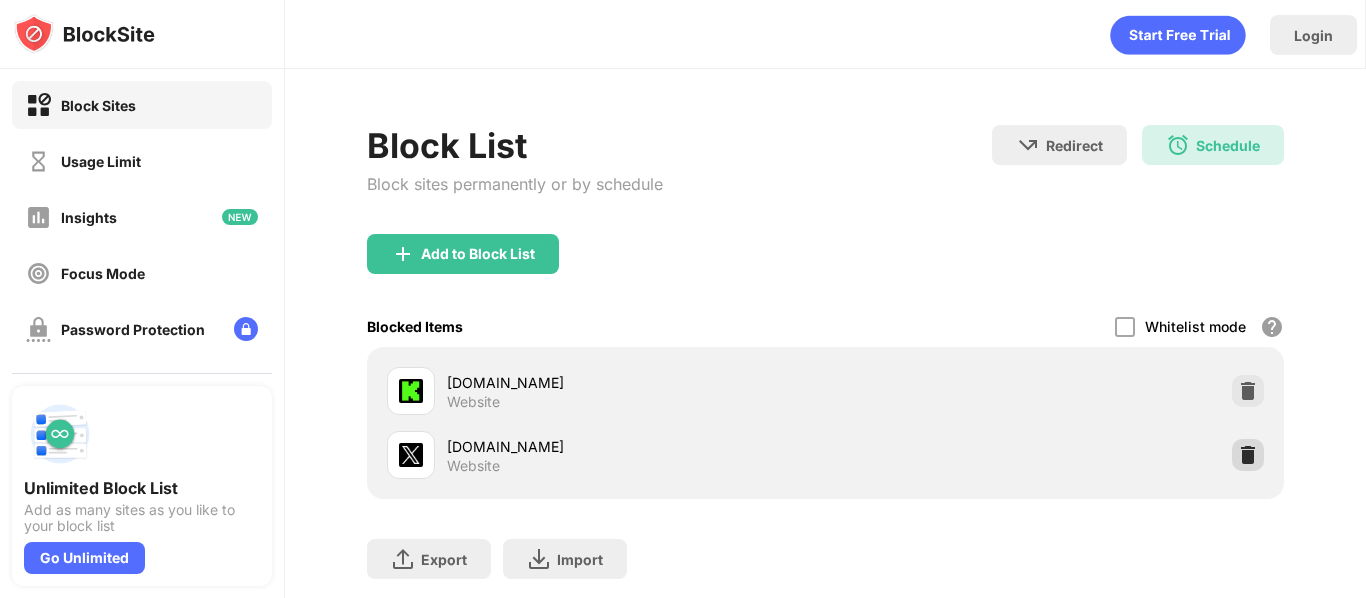 click at bounding box center (1248, 455) 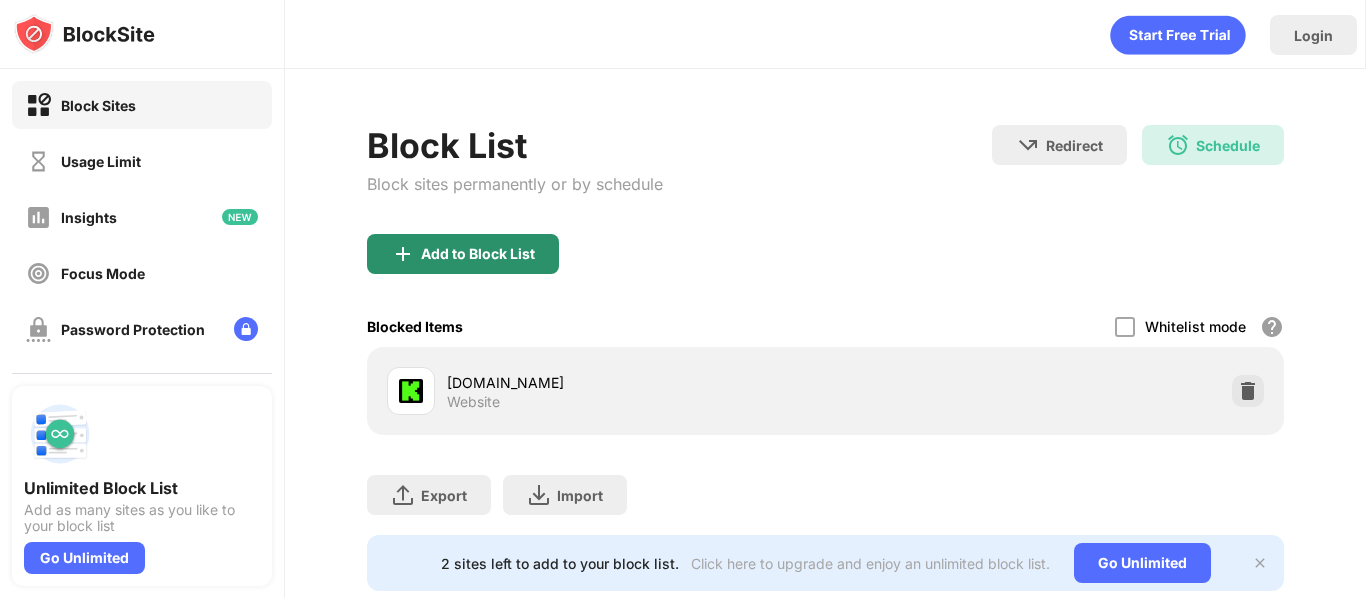 click on "Add to Block List" at bounding box center (463, 254) 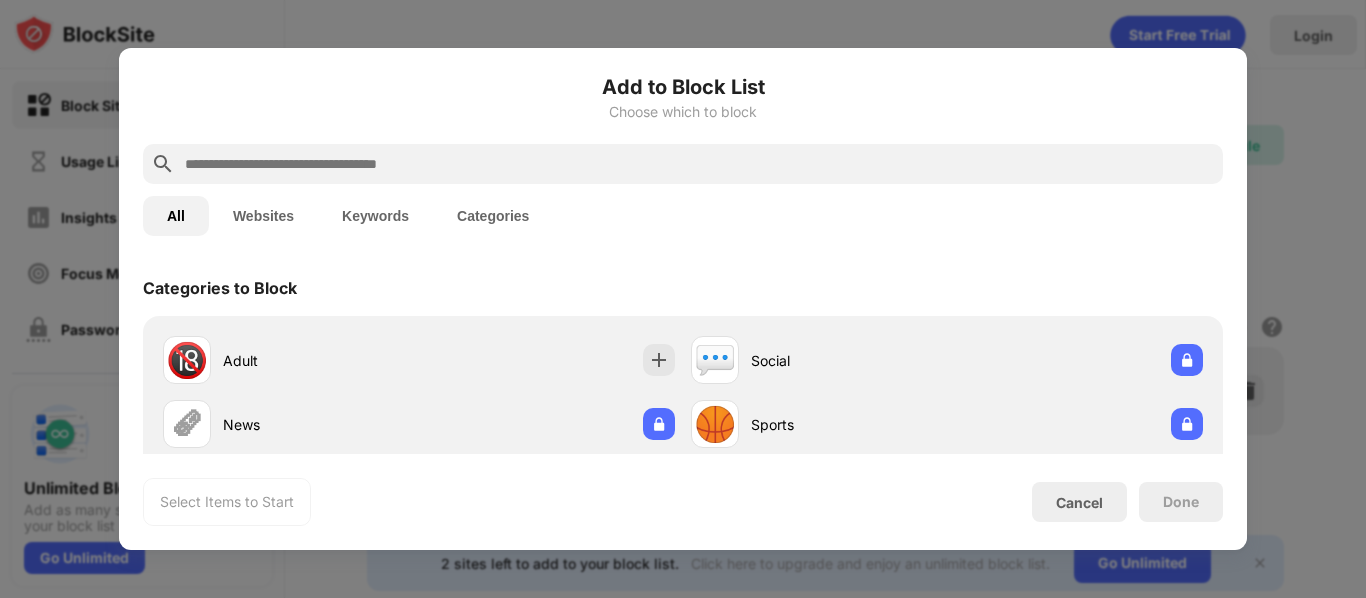 click at bounding box center (699, 164) 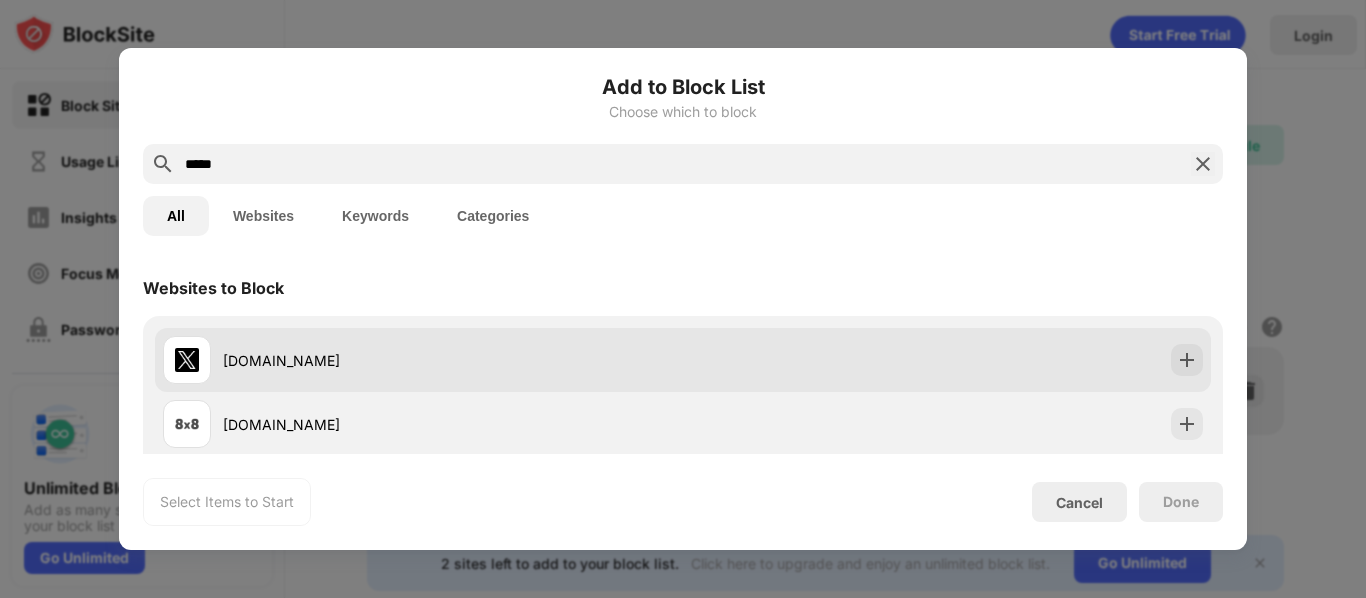 type on "*****" 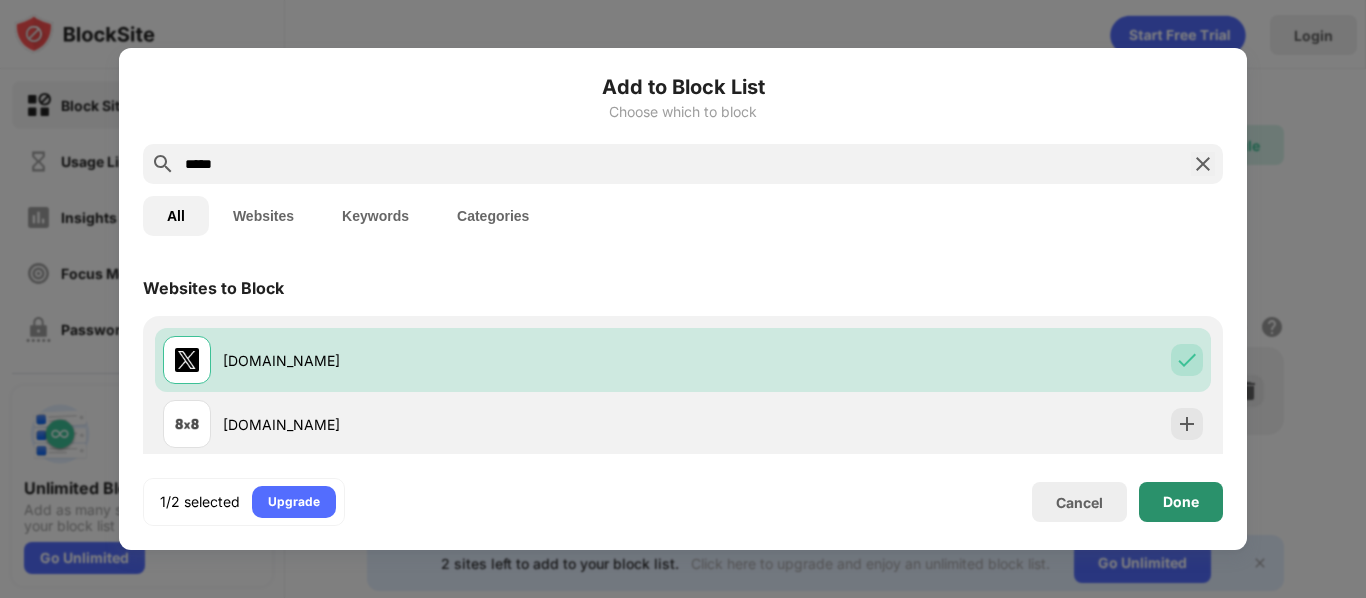 click on "Done" at bounding box center (1181, 502) 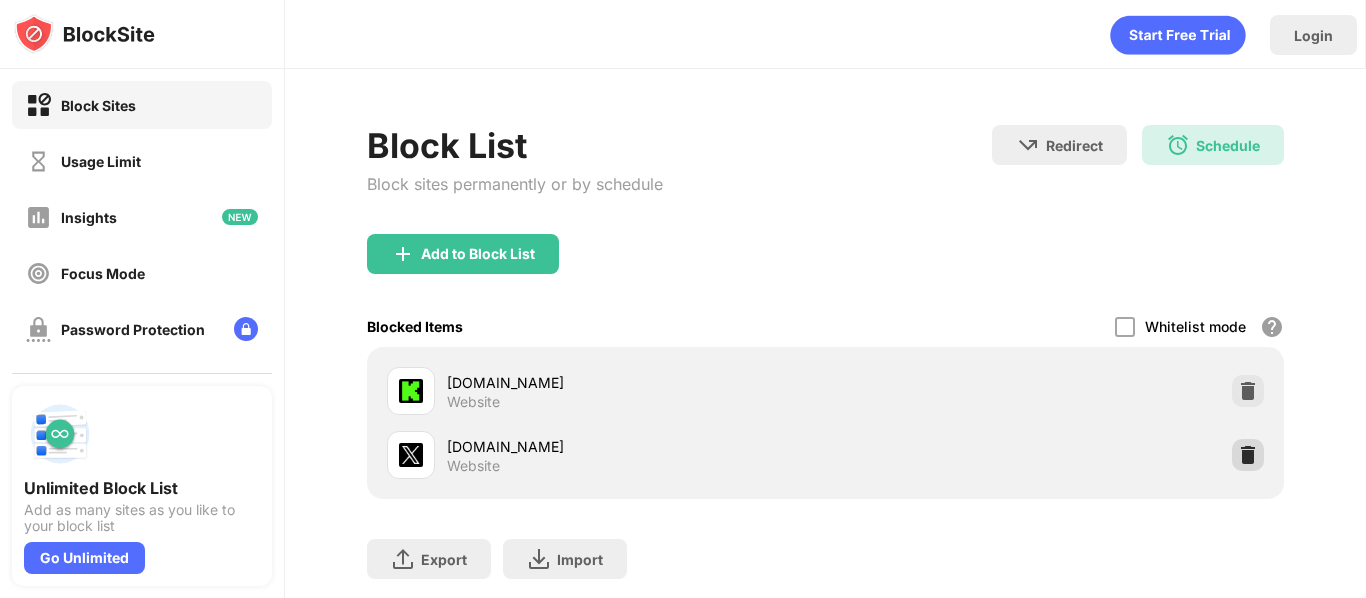click at bounding box center [1248, 455] 